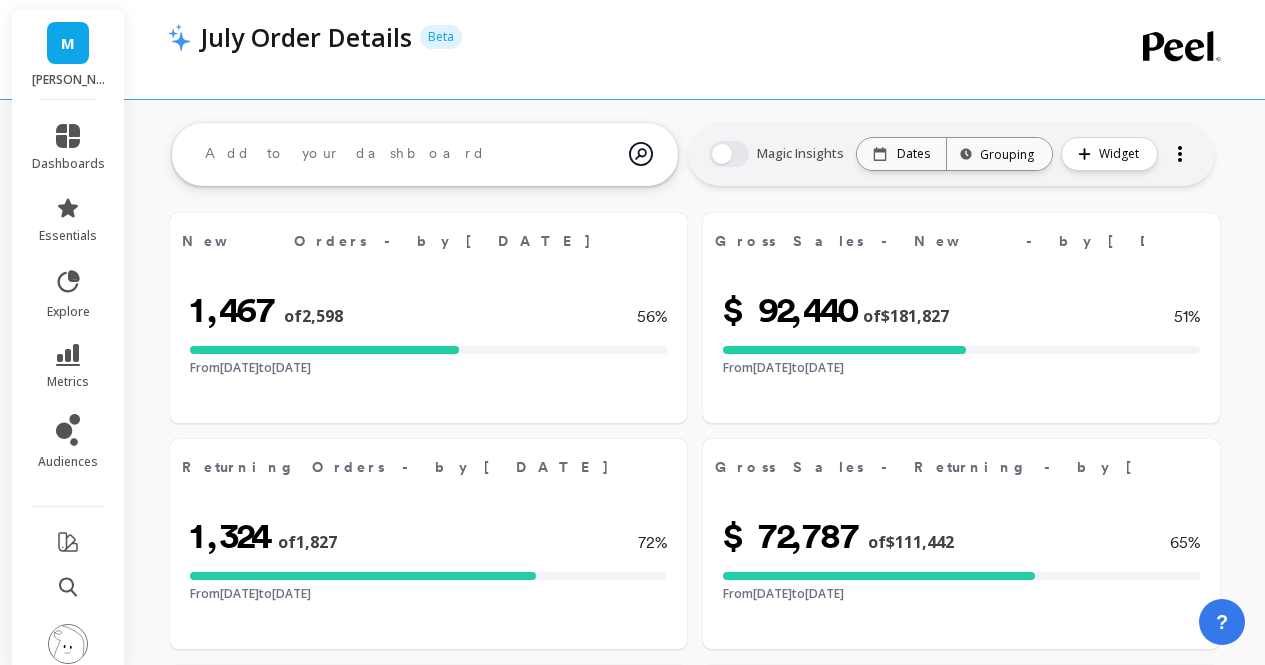 select on "sum" 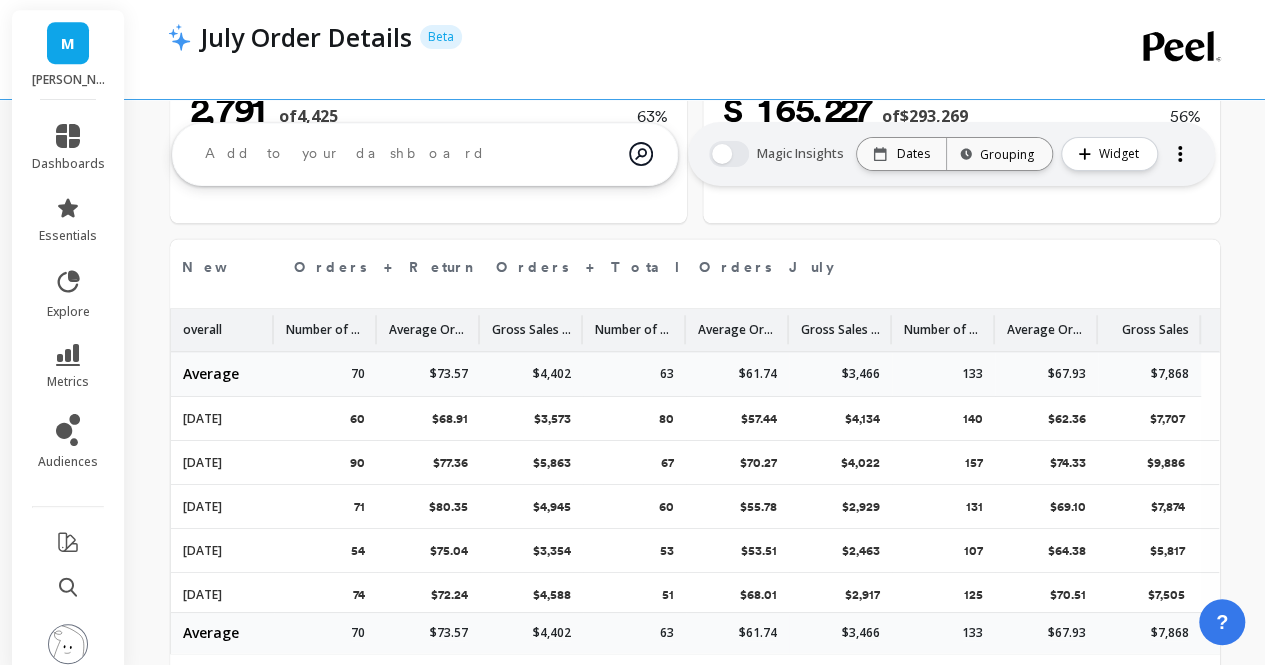 scroll, scrollTop: 0, scrollLeft: 0, axis: both 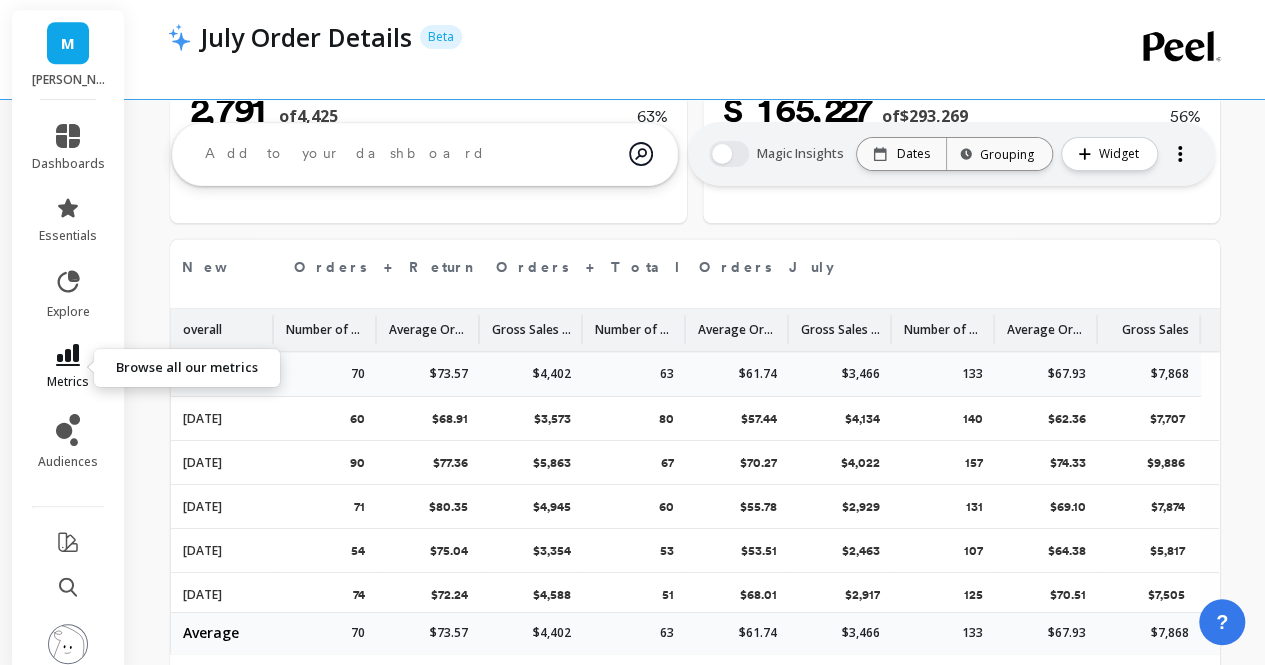 click on "metrics" at bounding box center (68, 367) 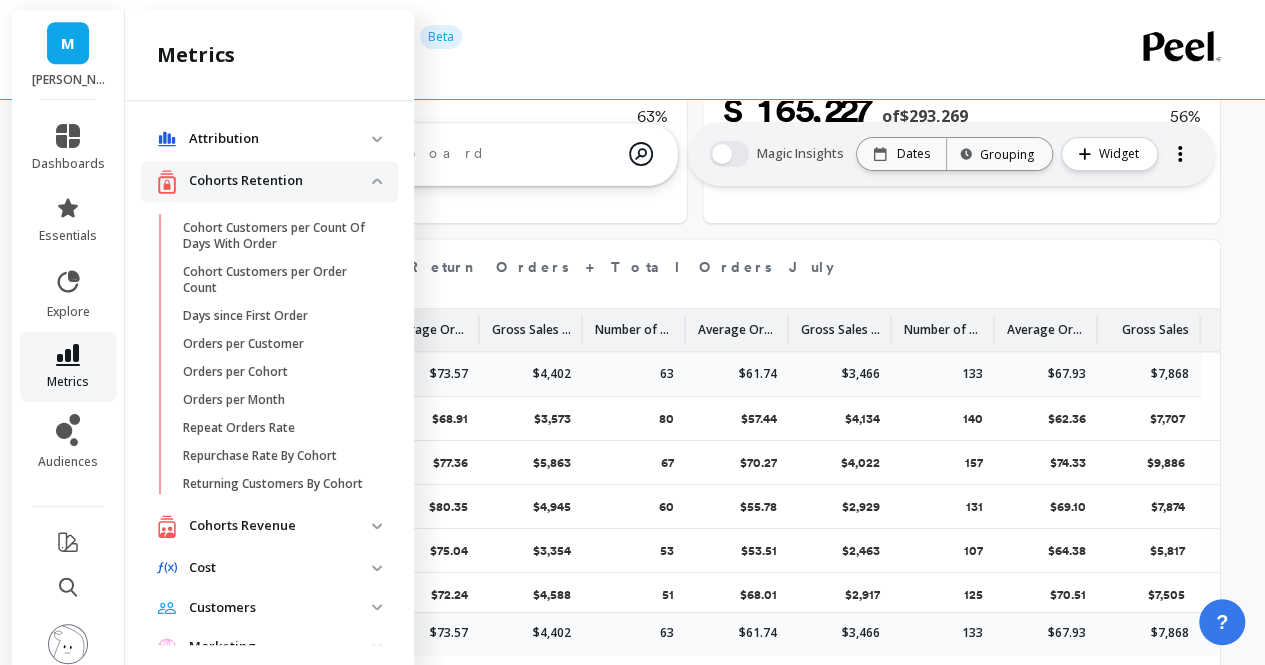 scroll, scrollTop: 966, scrollLeft: 0, axis: vertical 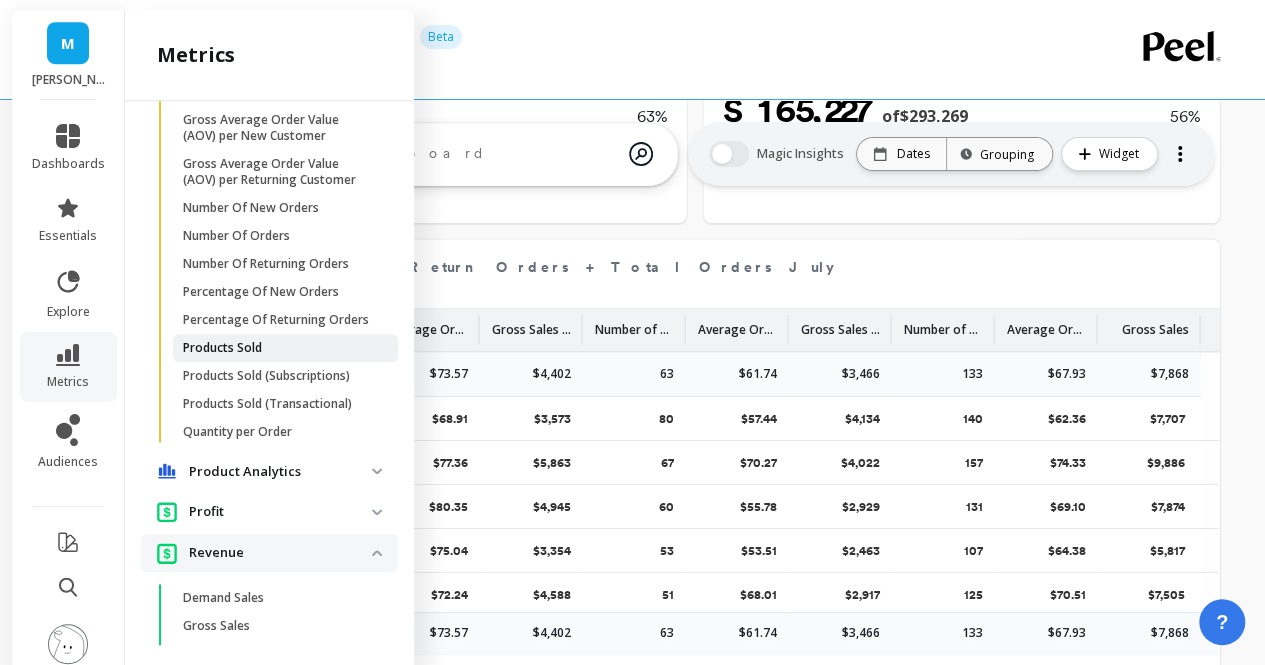 click on "Products Sold" at bounding box center (285, 348) 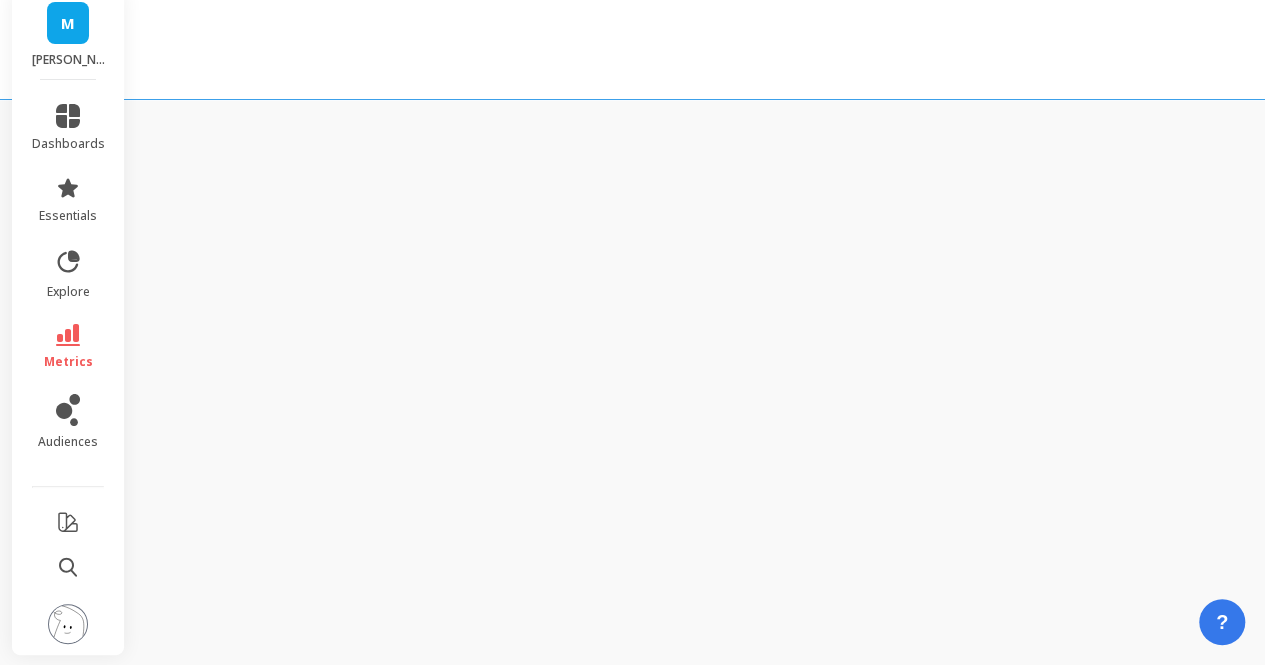 scroll, scrollTop: 20, scrollLeft: 0, axis: vertical 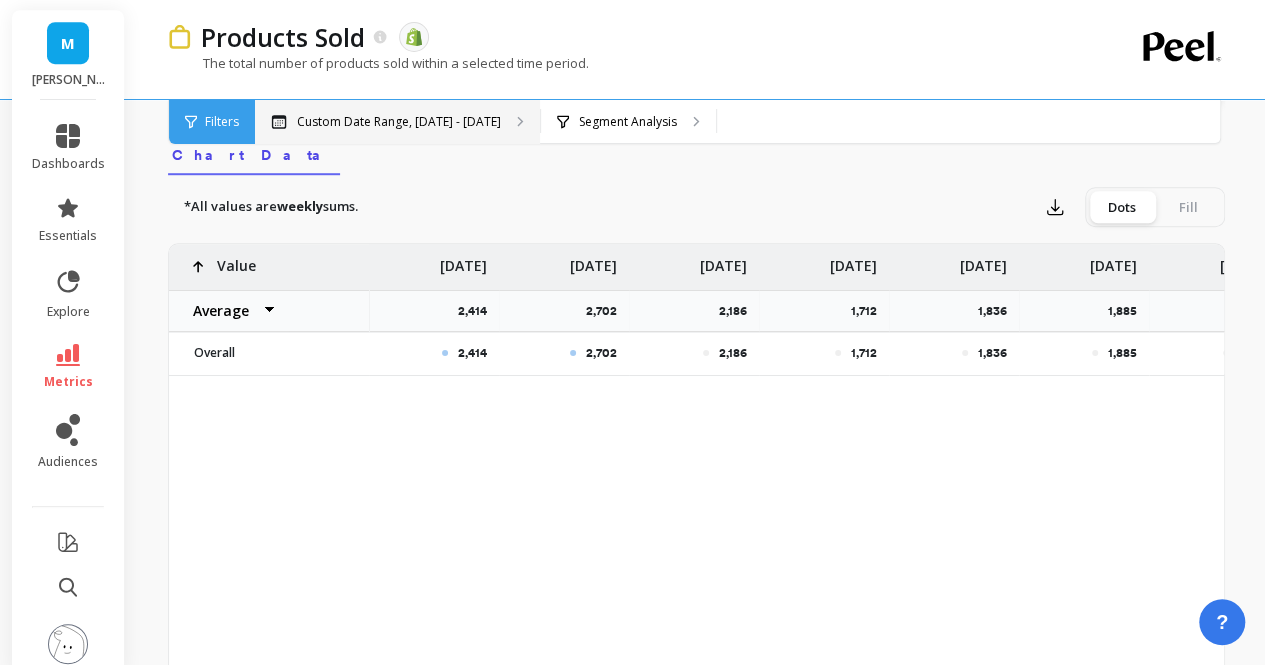 click on "Custom Date Range,  [DATE] - [DATE]" at bounding box center (399, 122) 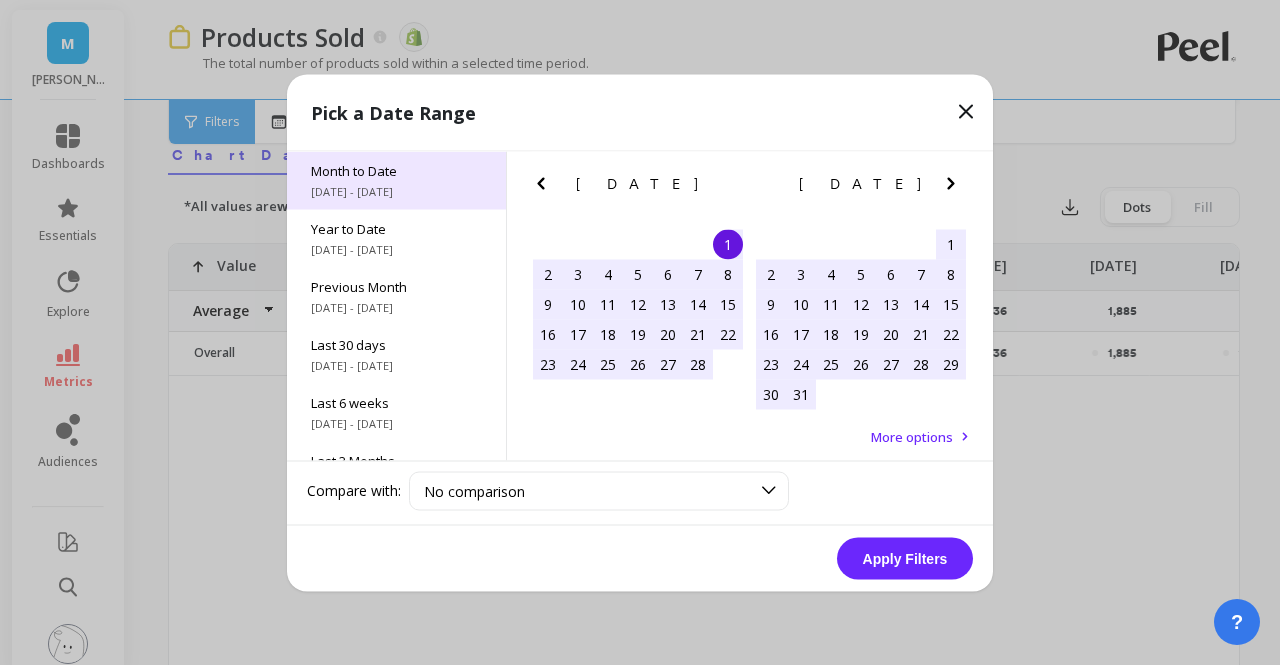 click on "Month to Date" at bounding box center [396, 170] 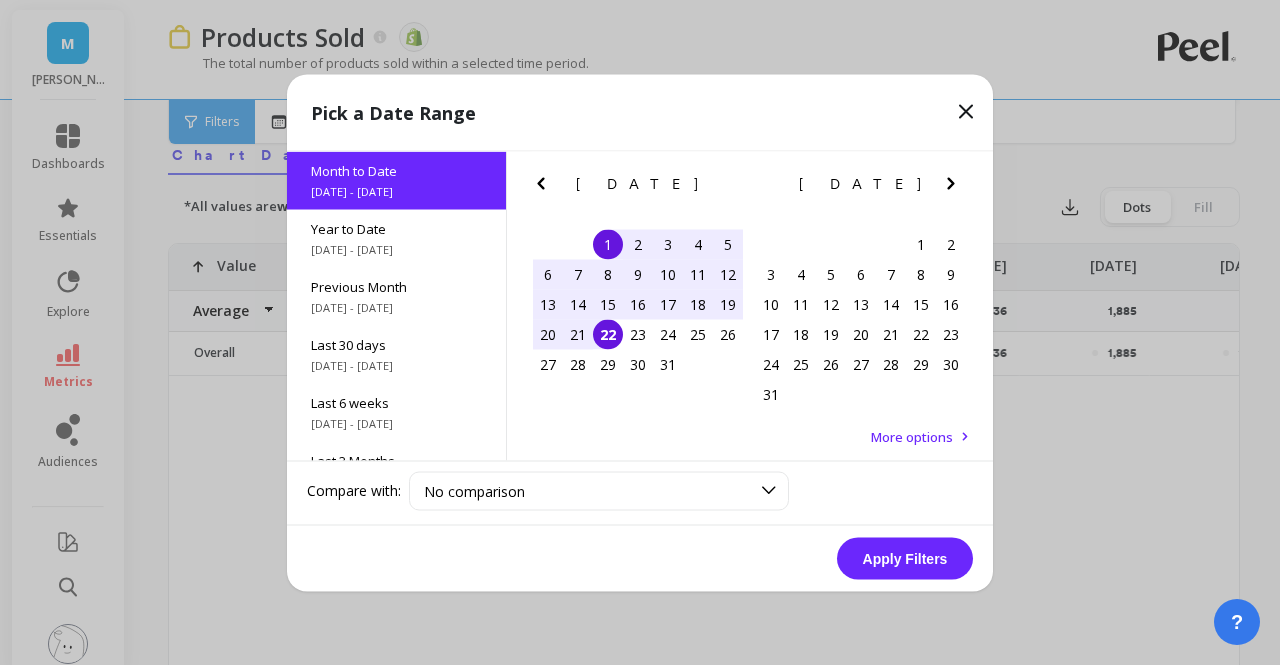 click on "Apply Filters" at bounding box center (905, 558) 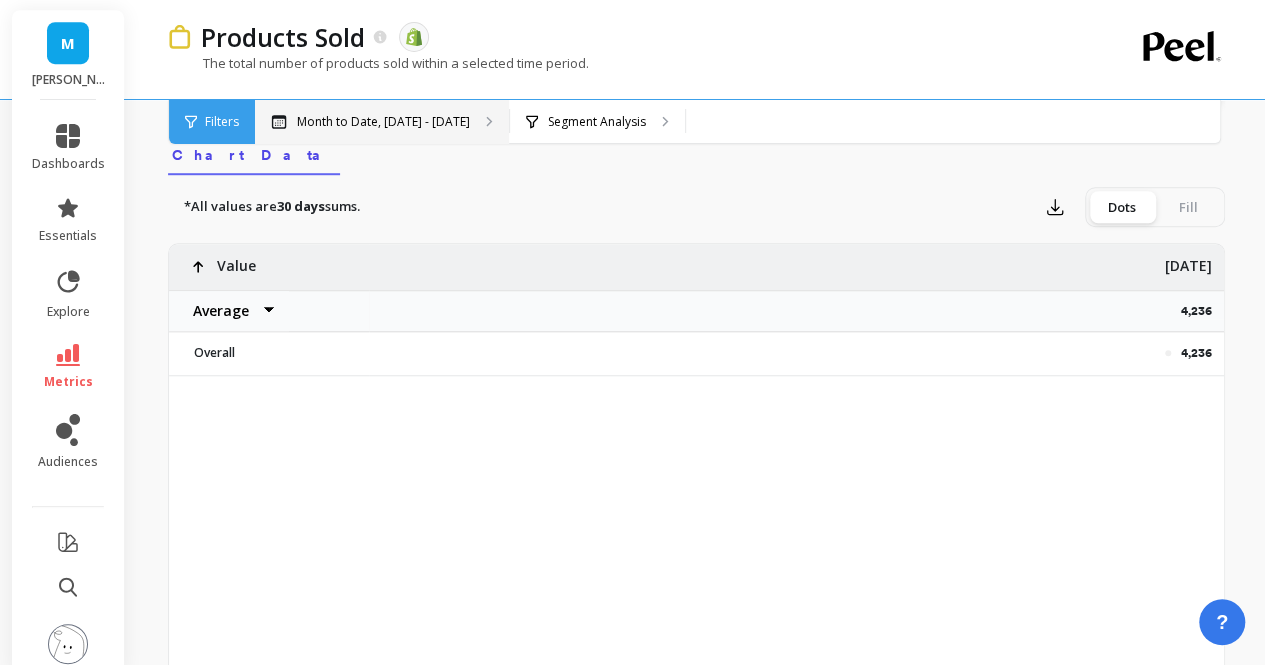 click 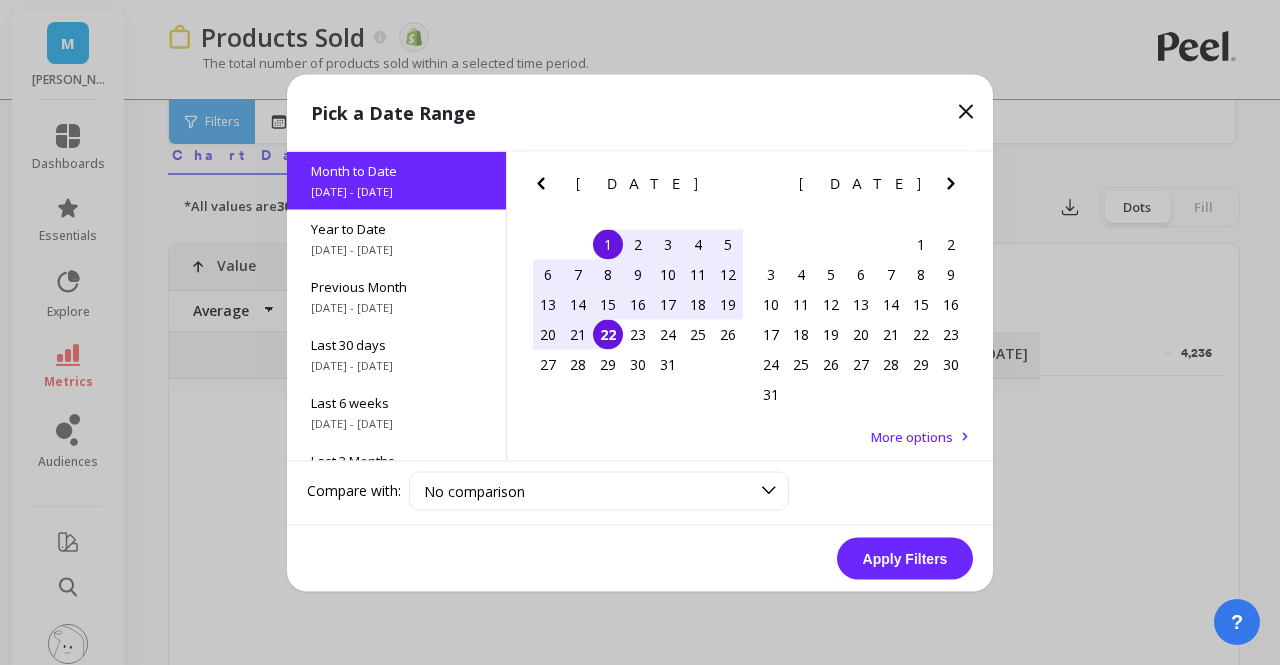 click 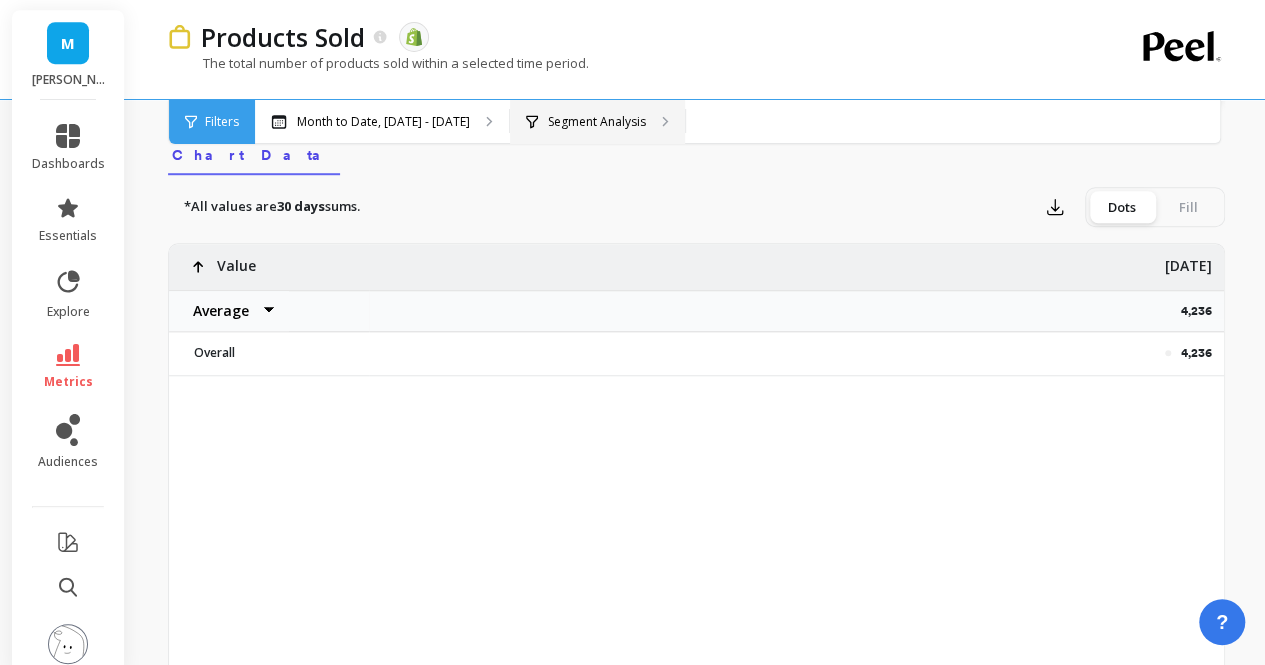 click on "Segment Analysis" at bounding box center (597, 122) 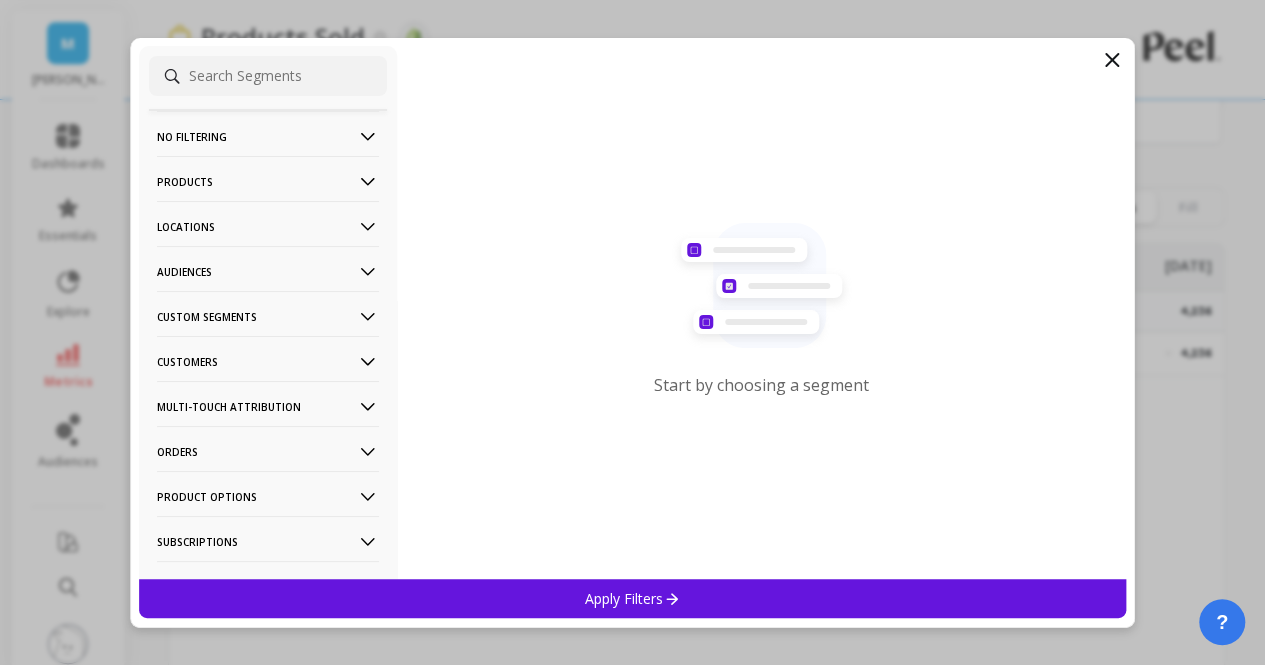 click on "Products" at bounding box center (268, 181) 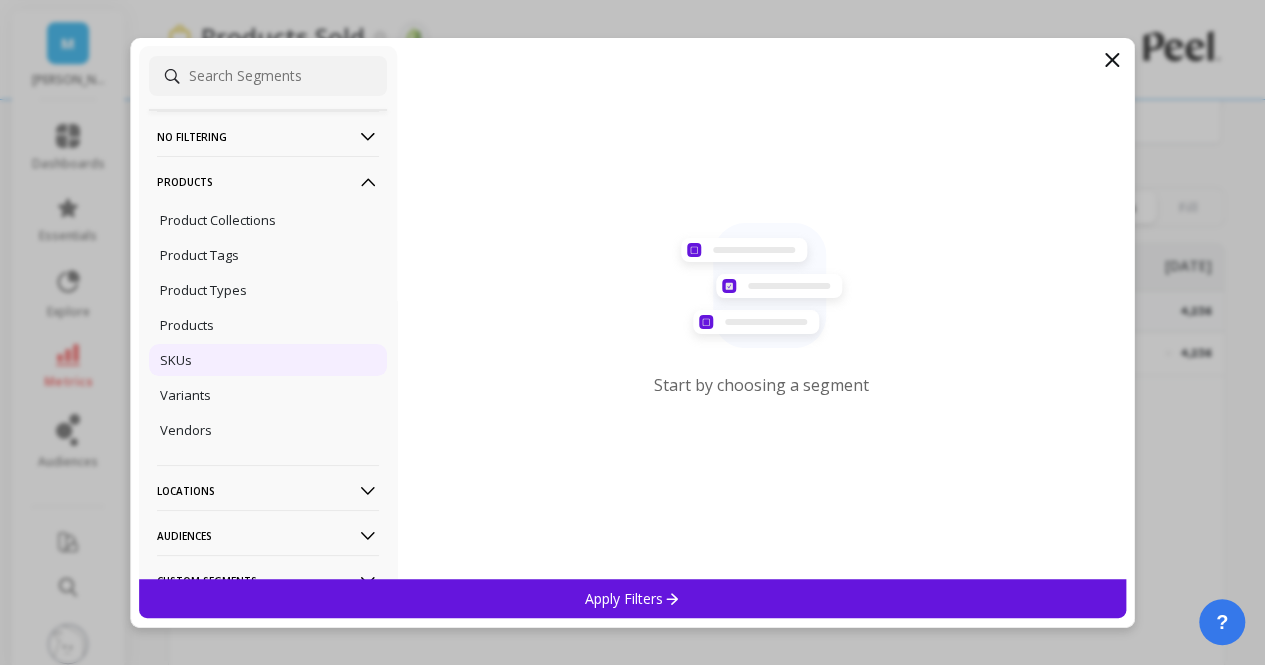 click on "SKUs" at bounding box center [268, 360] 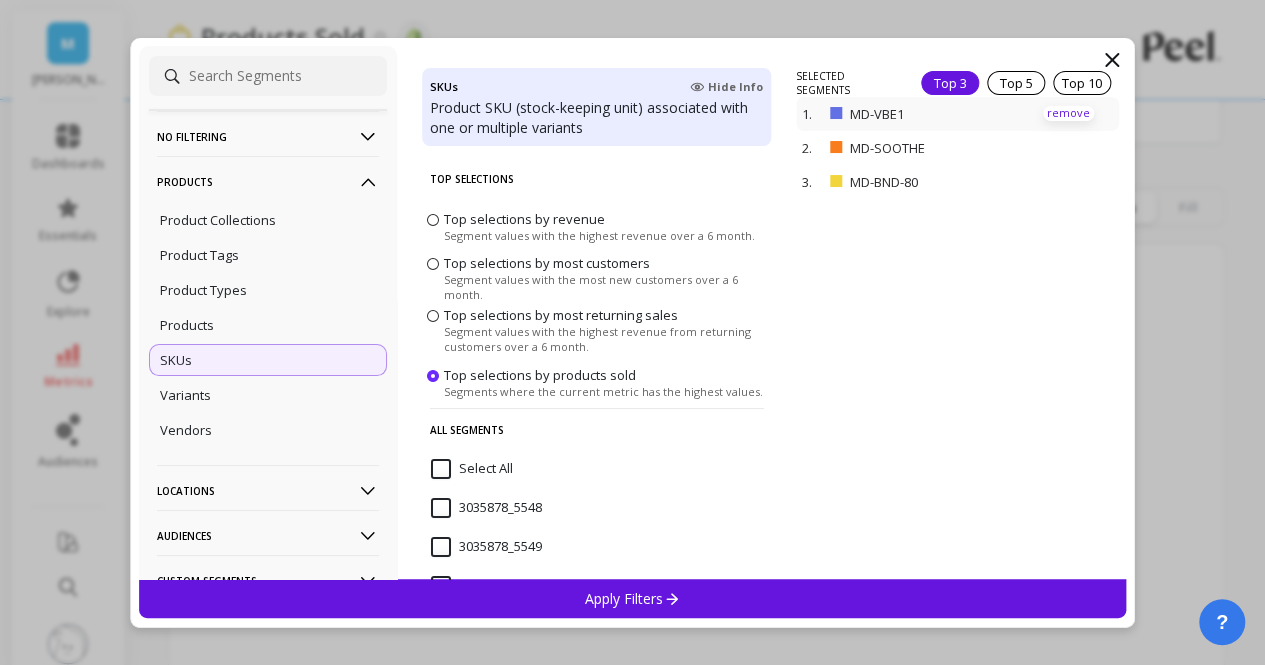 click on "remove" at bounding box center (1068, 113) 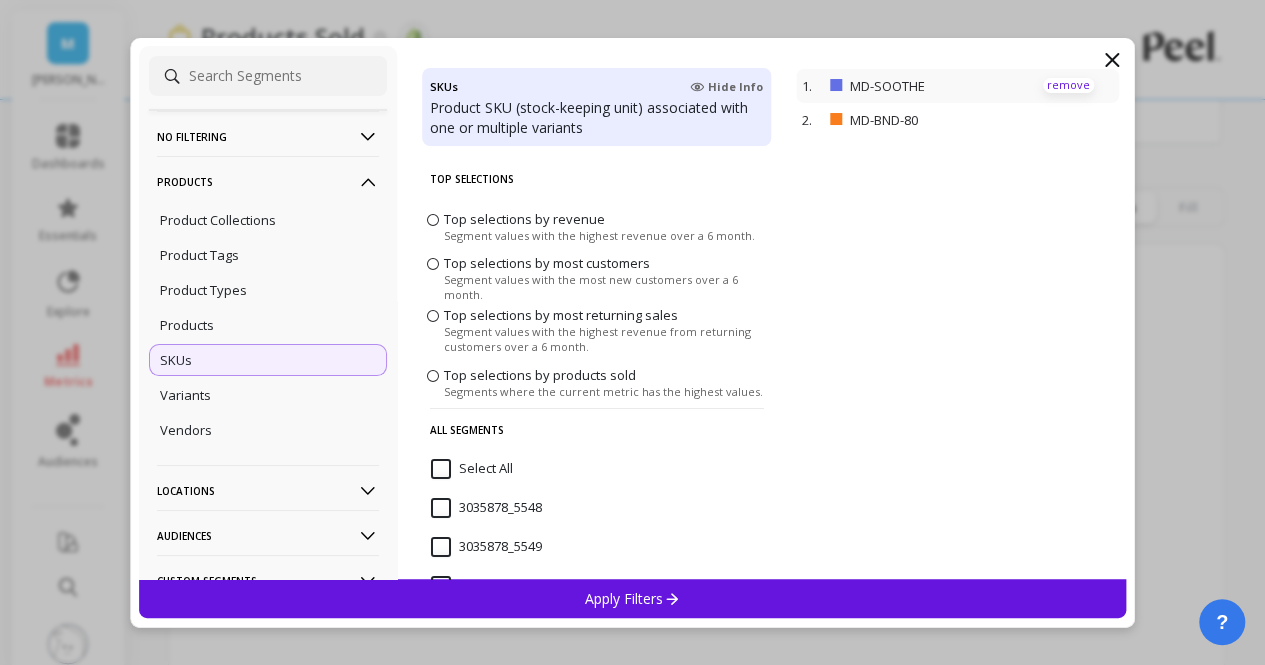 click on "remove" at bounding box center [0, 0] 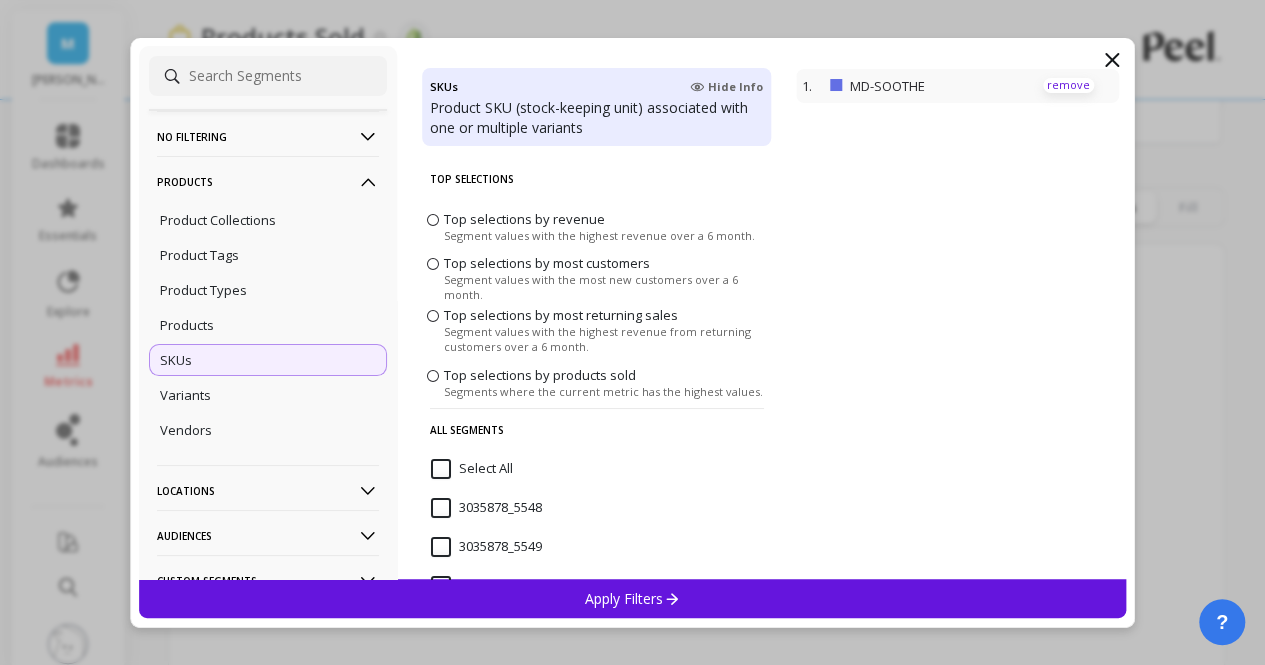 click on "remove" at bounding box center (1068, 85) 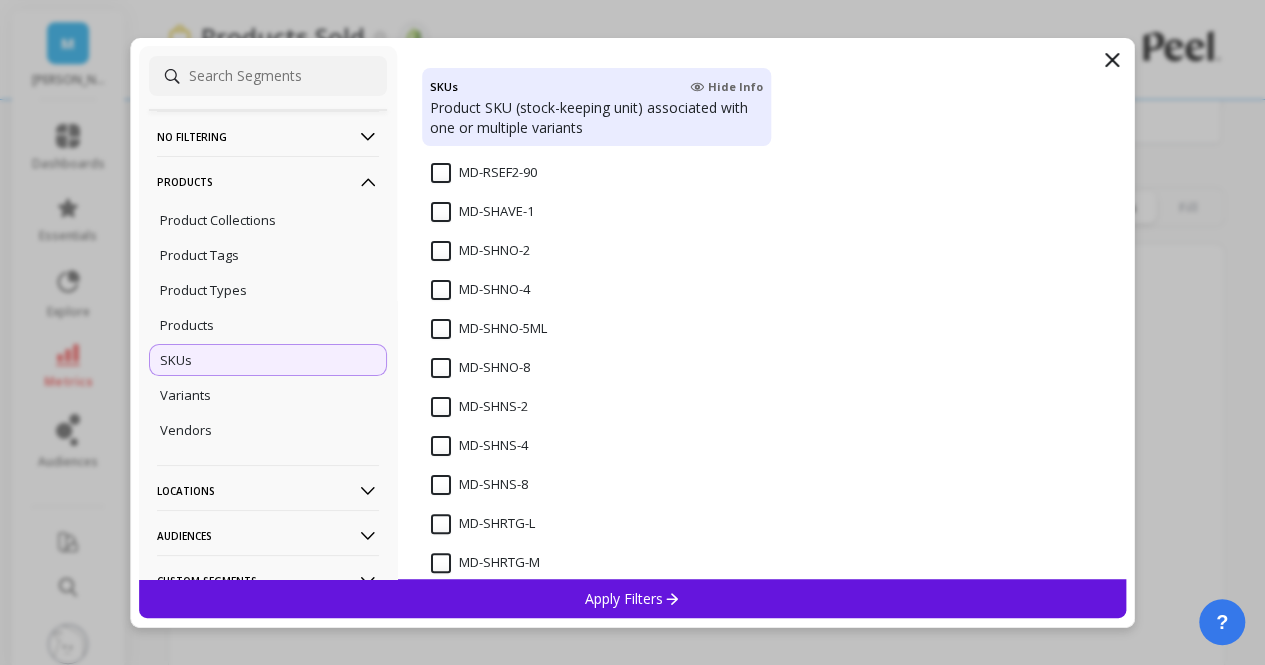 scroll, scrollTop: 7704, scrollLeft: 0, axis: vertical 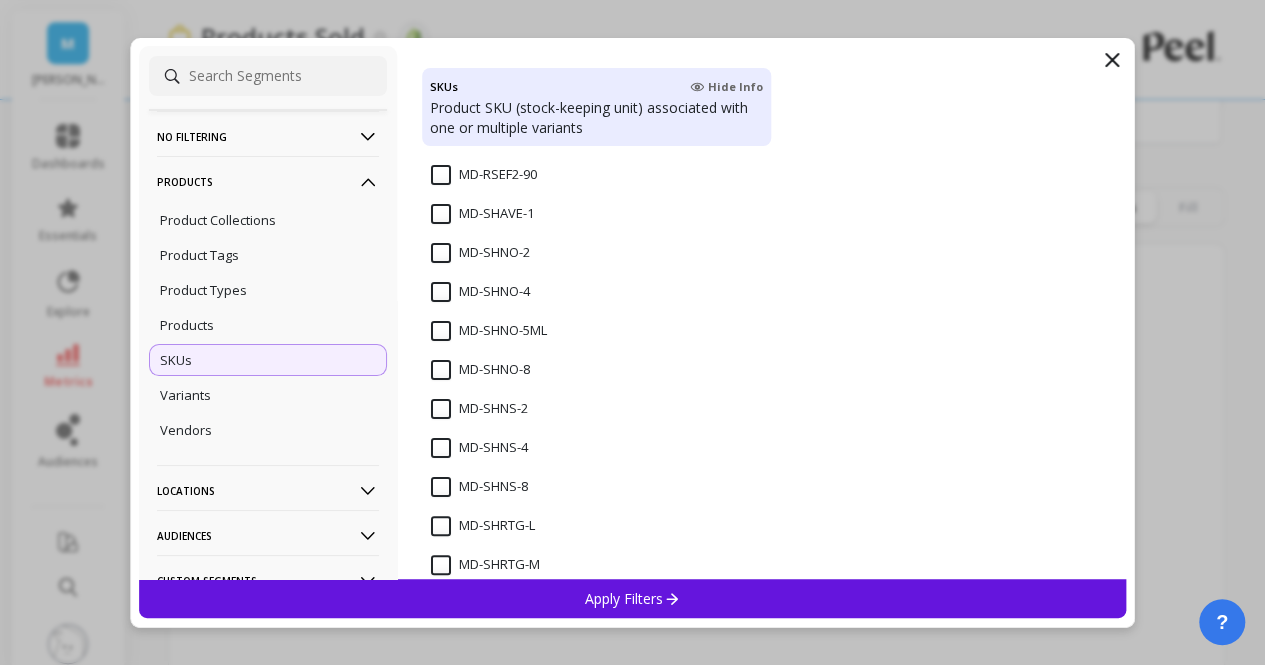 click on "MD-SHNO-2" at bounding box center (480, 253) 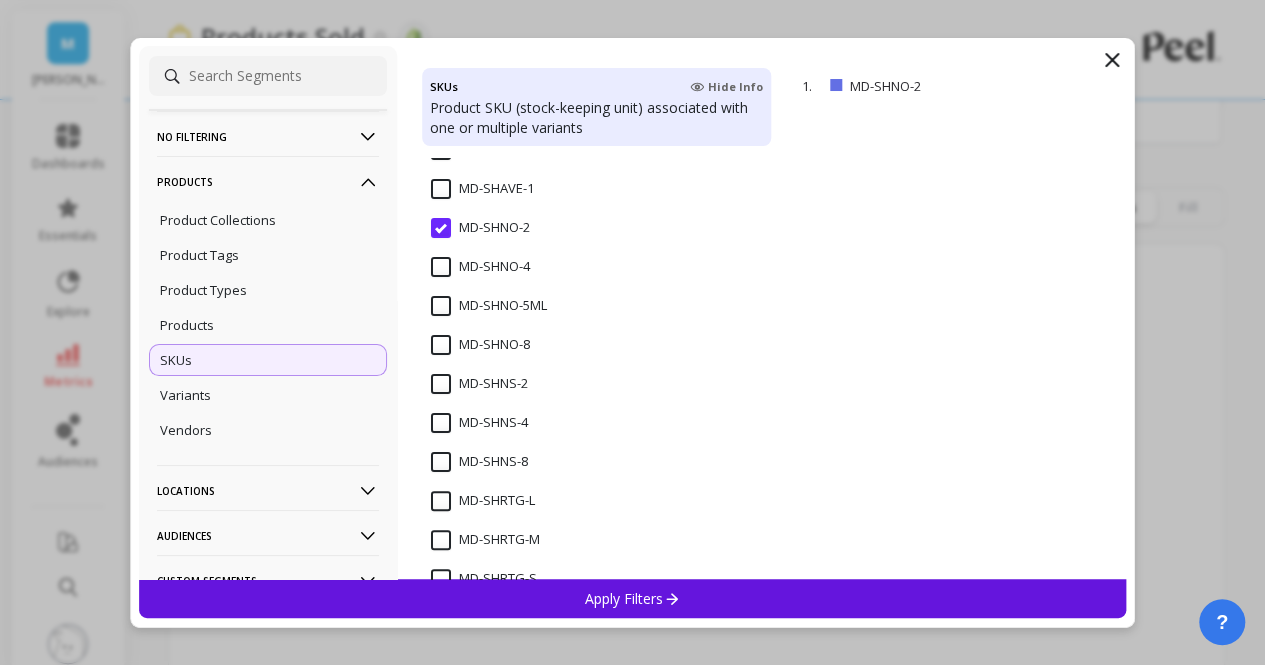 scroll, scrollTop: 7737, scrollLeft: 0, axis: vertical 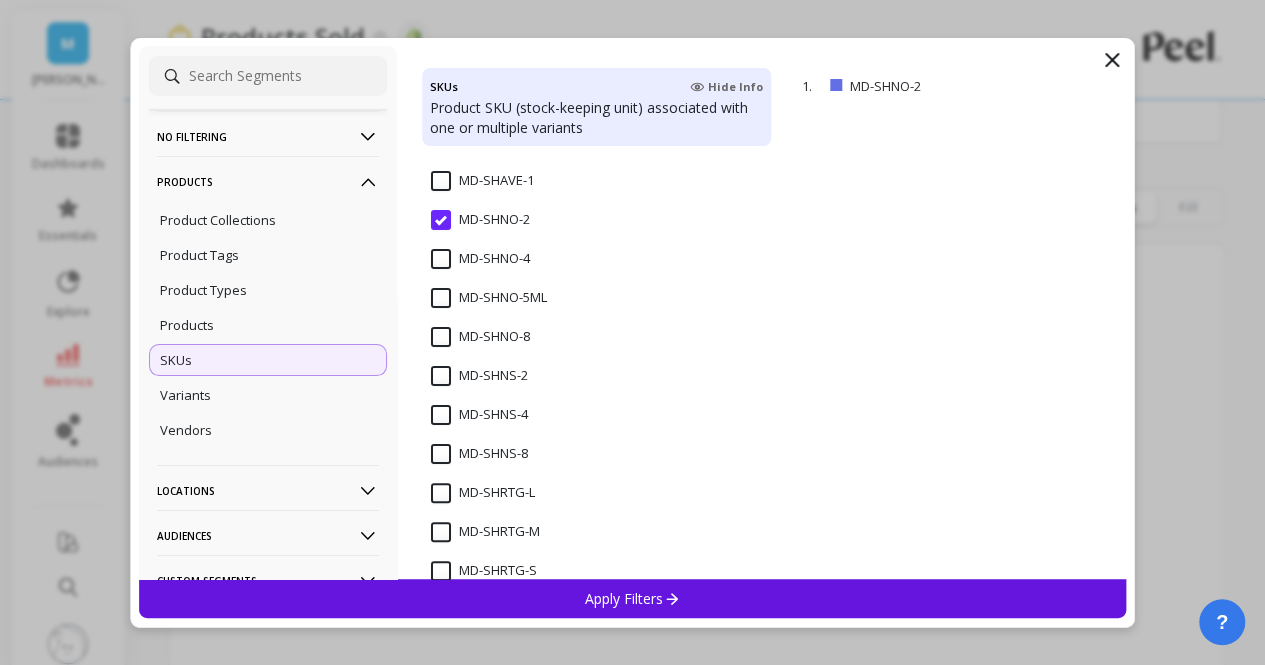click on "MD-SHNS-2" at bounding box center (479, 376) 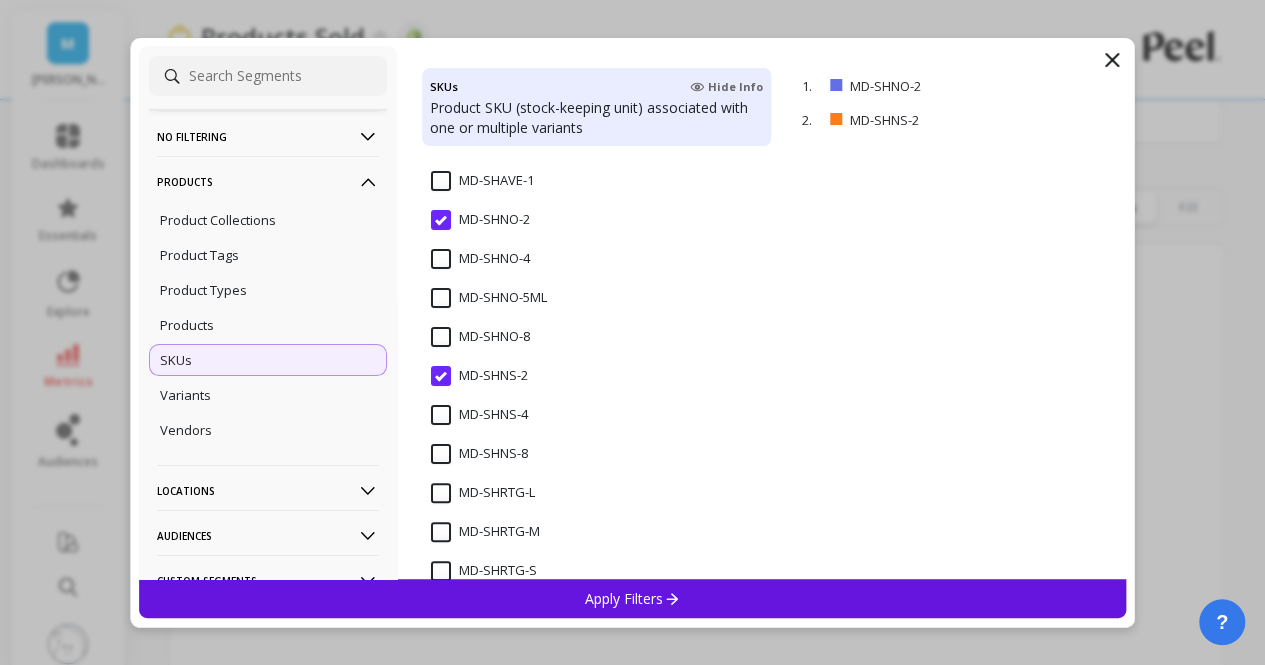 click on "Apply Filters" at bounding box center [632, 598] 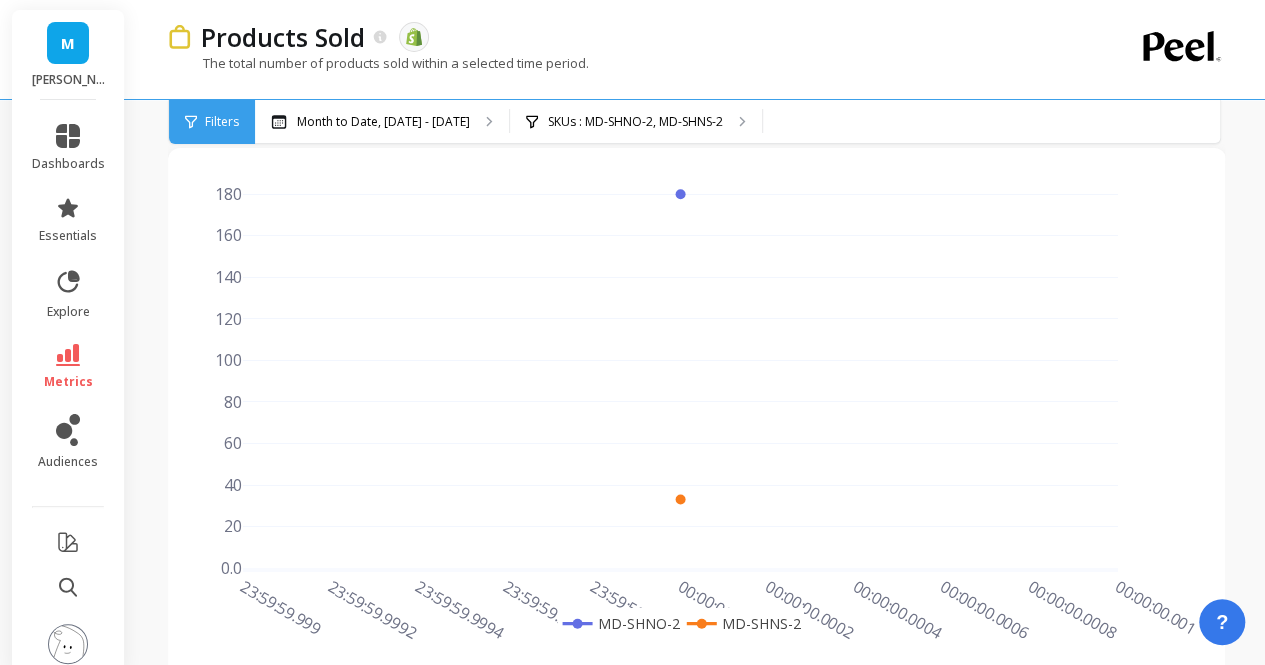 scroll, scrollTop: 0, scrollLeft: 0, axis: both 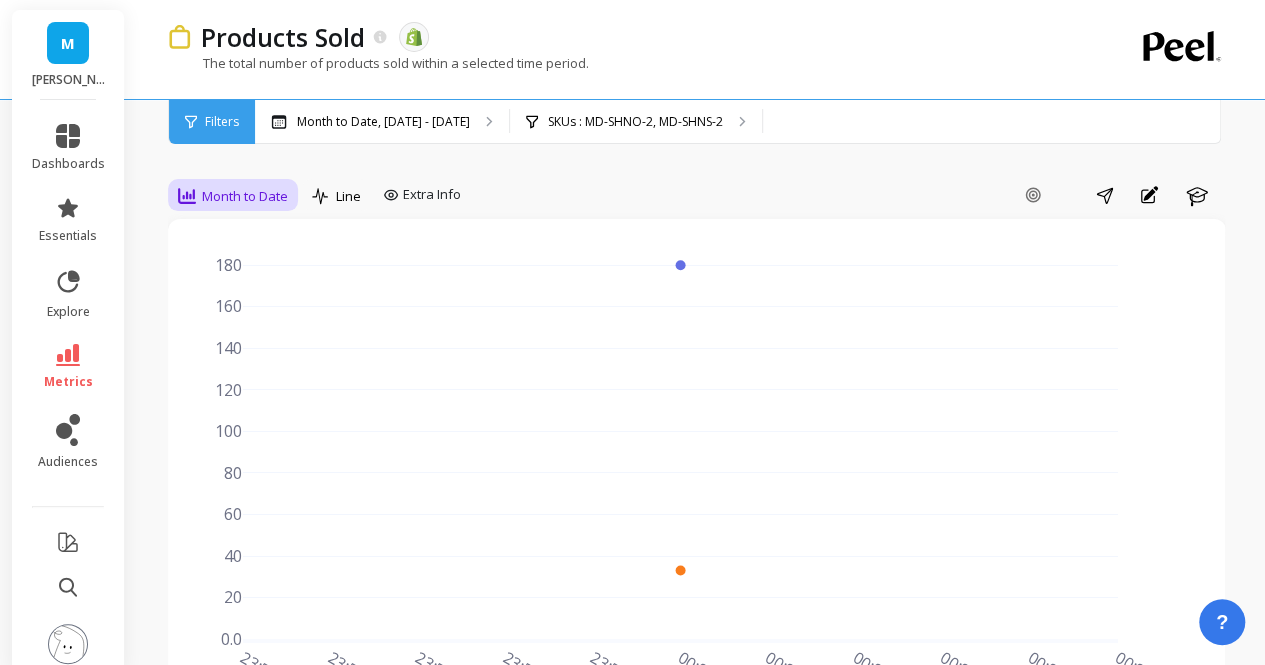 click on "Month to Date" at bounding box center (245, 196) 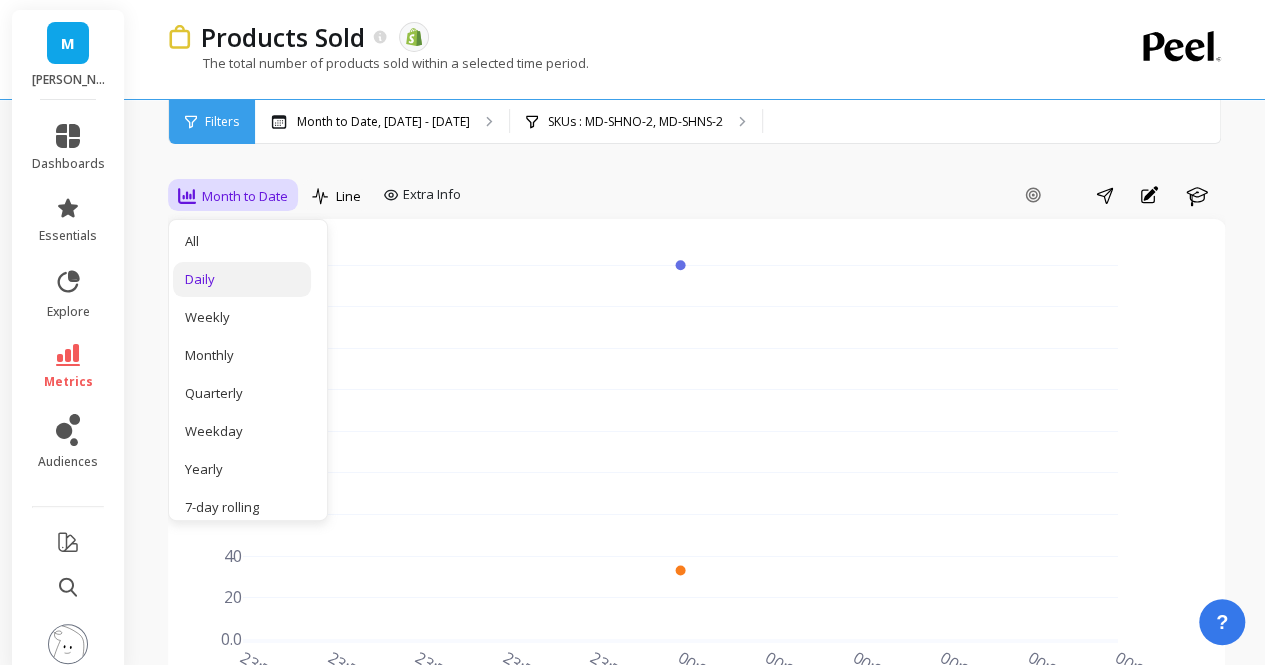 click on "Daily" at bounding box center (242, 279) 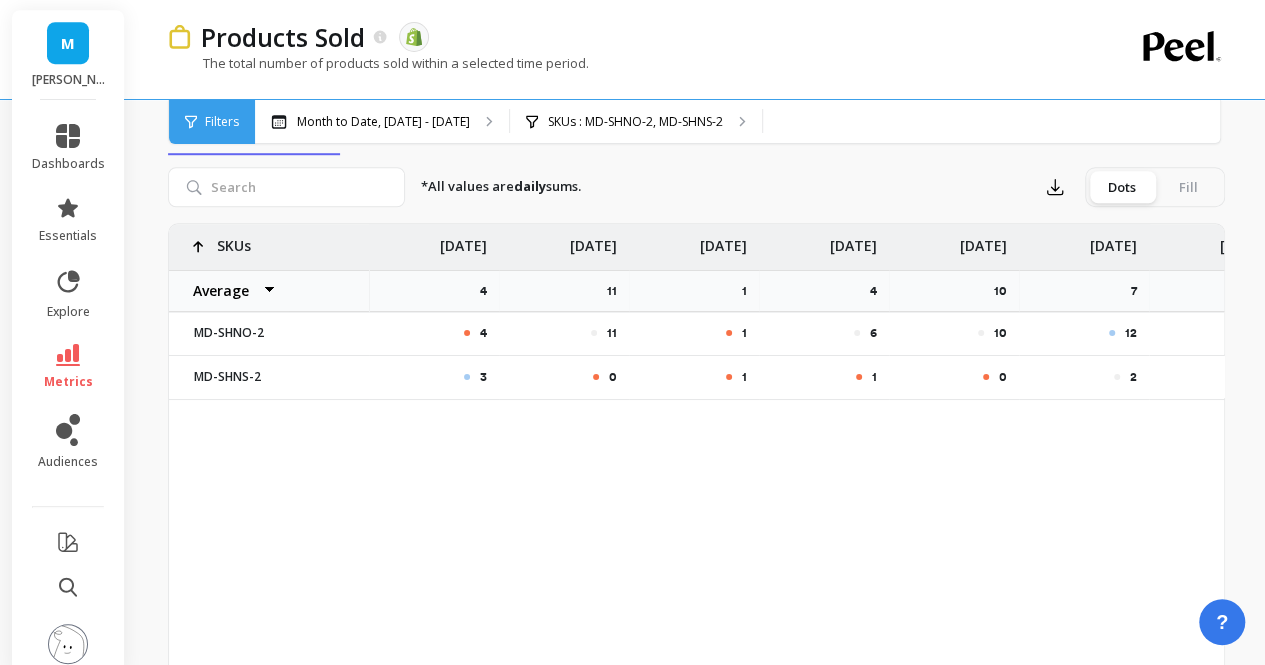 scroll, scrollTop: 671, scrollLeft: 0, axis: vertical 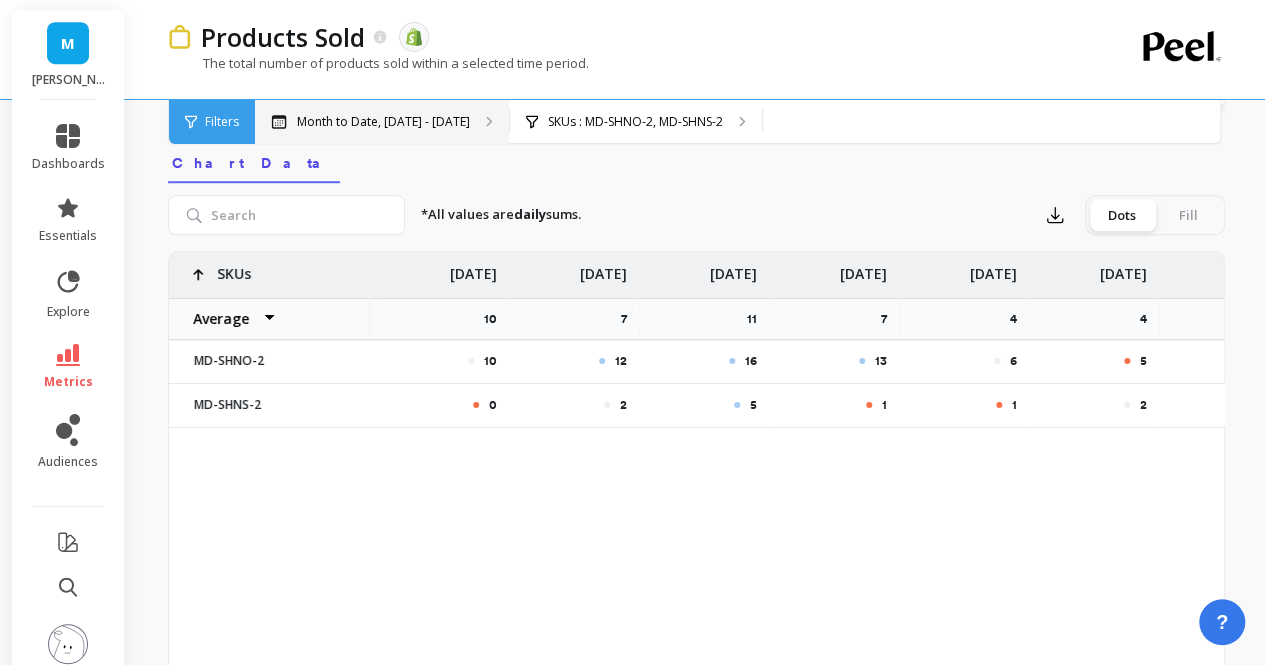 click on "Month to Date,  [DATE] - [DATE]" at bounding box center (382, 122) 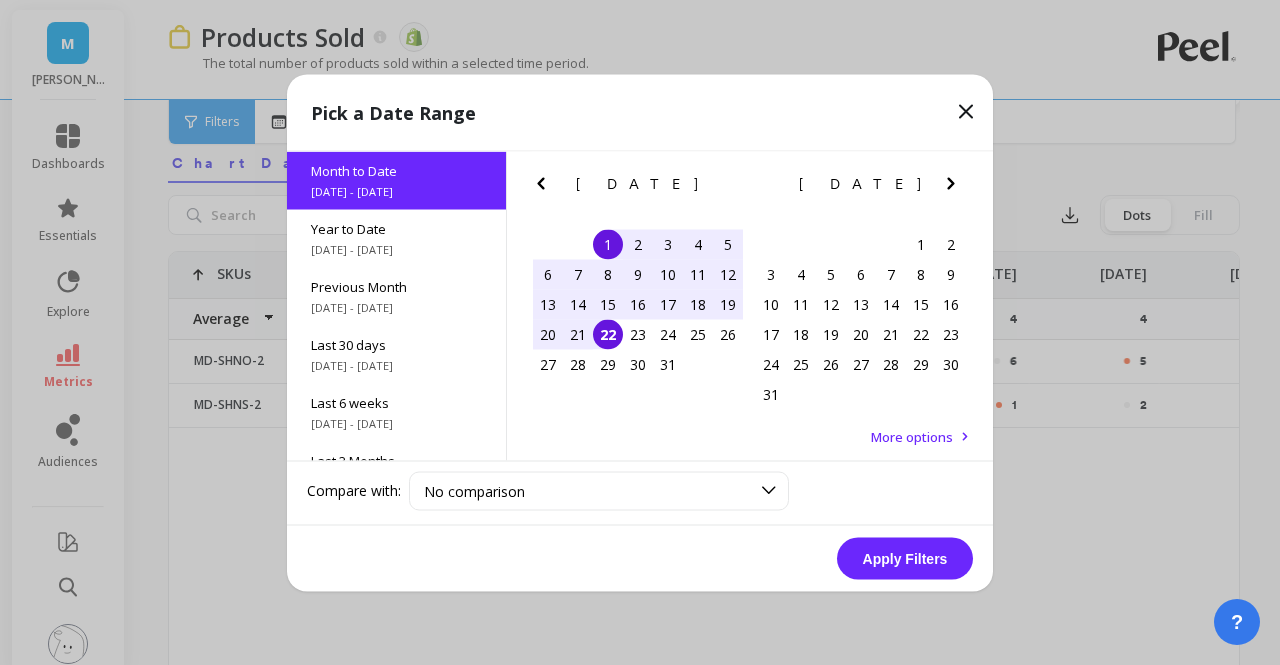 click 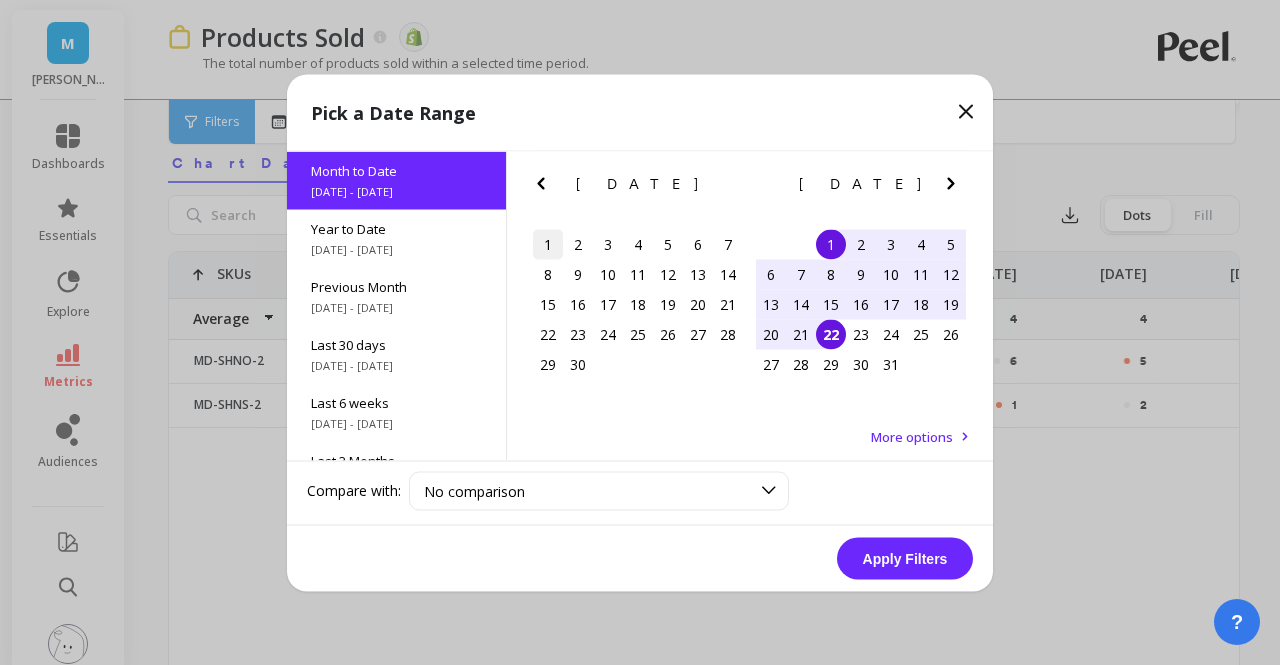 click on "1" at bounding box center (548, 244) 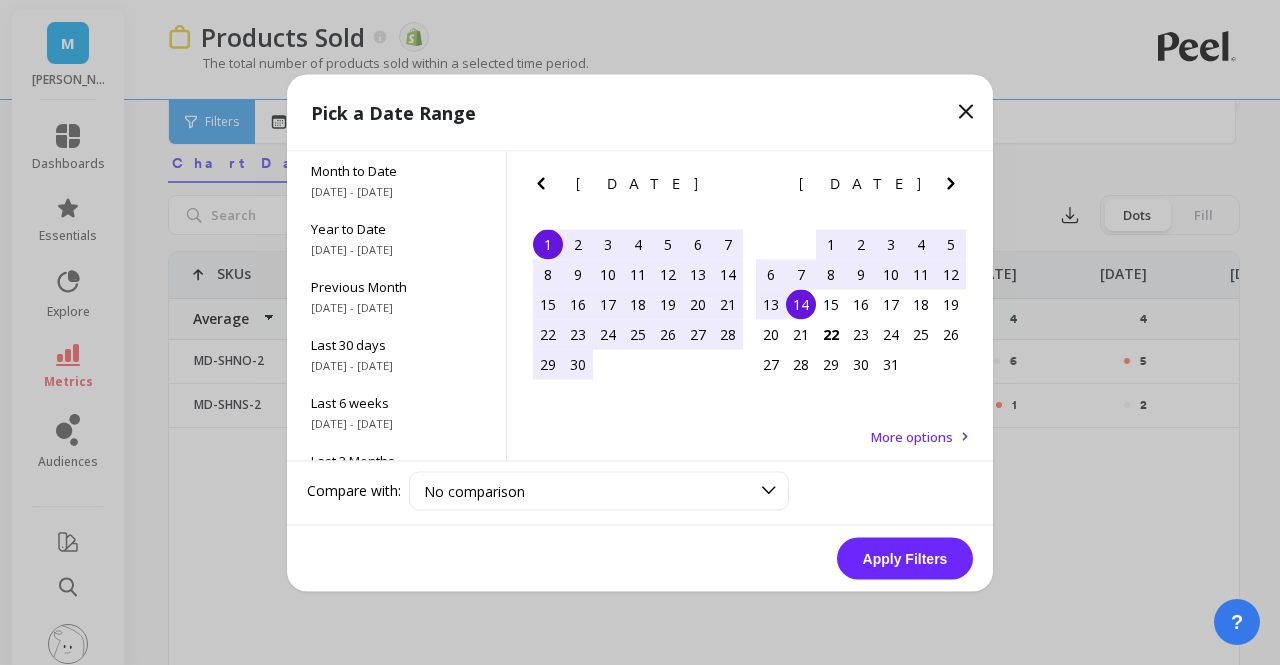 click on "14" at bounding box center [801, 304] 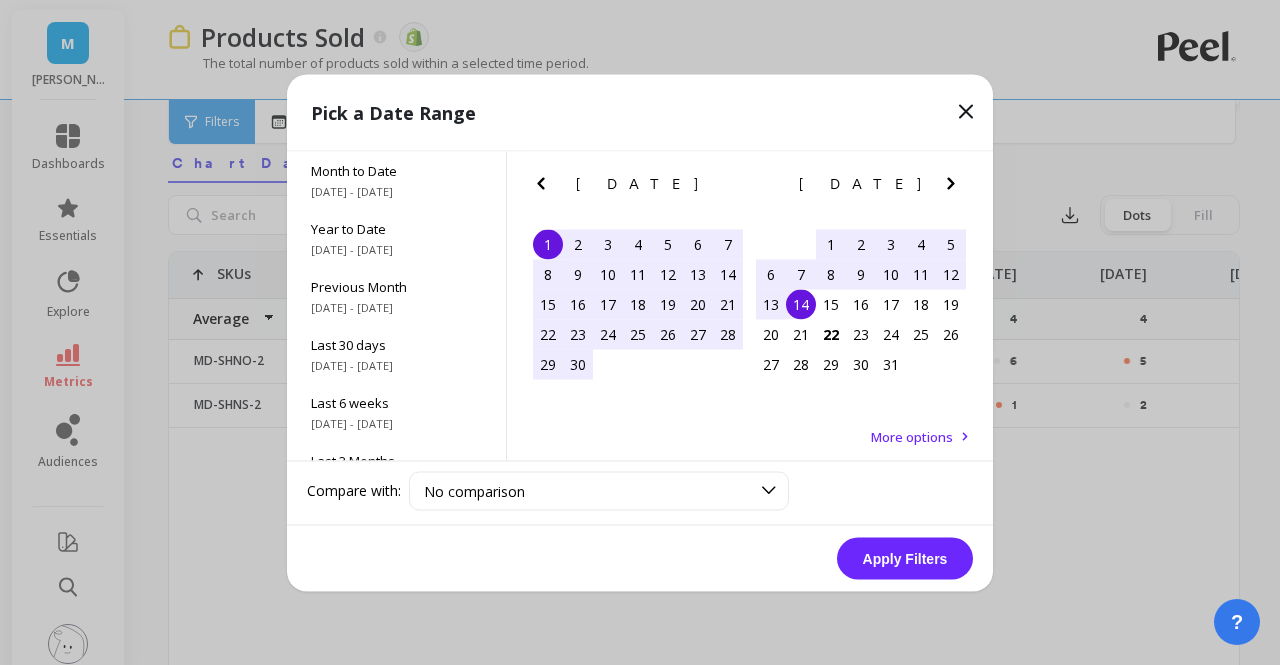 click on "Apply Filters" at bounding box center (905, 558) 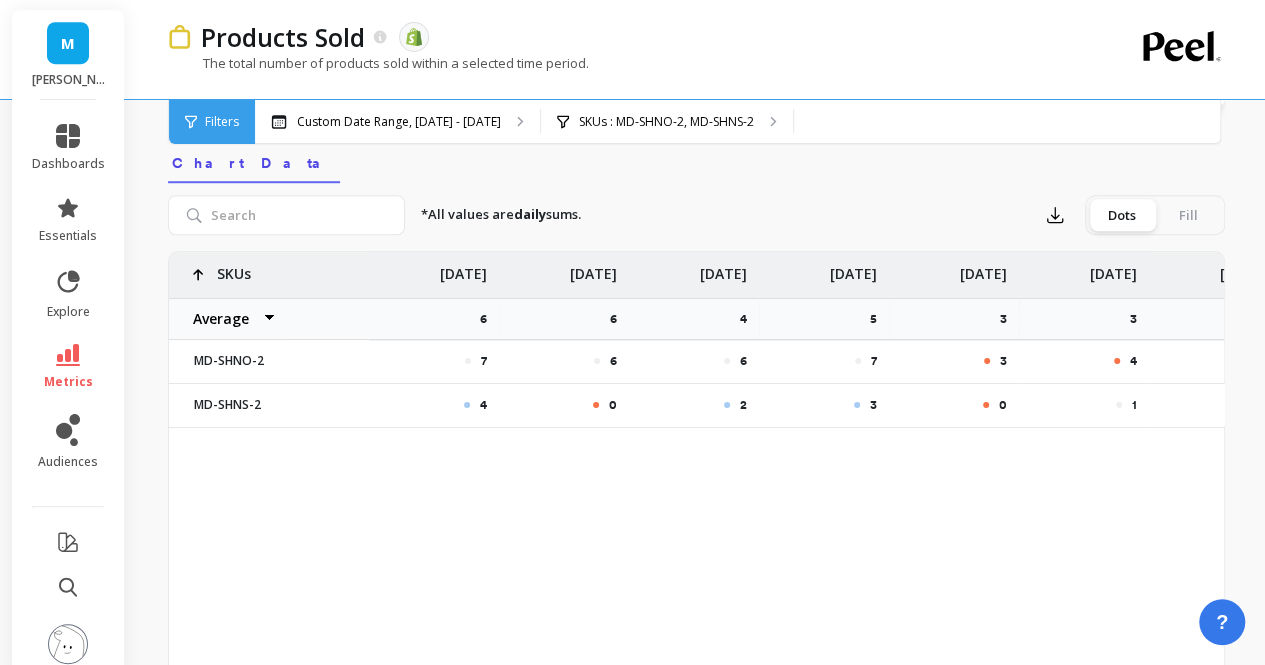 click on "Average Sum [PERSON_NAME]" at bounding box center (229, 319) 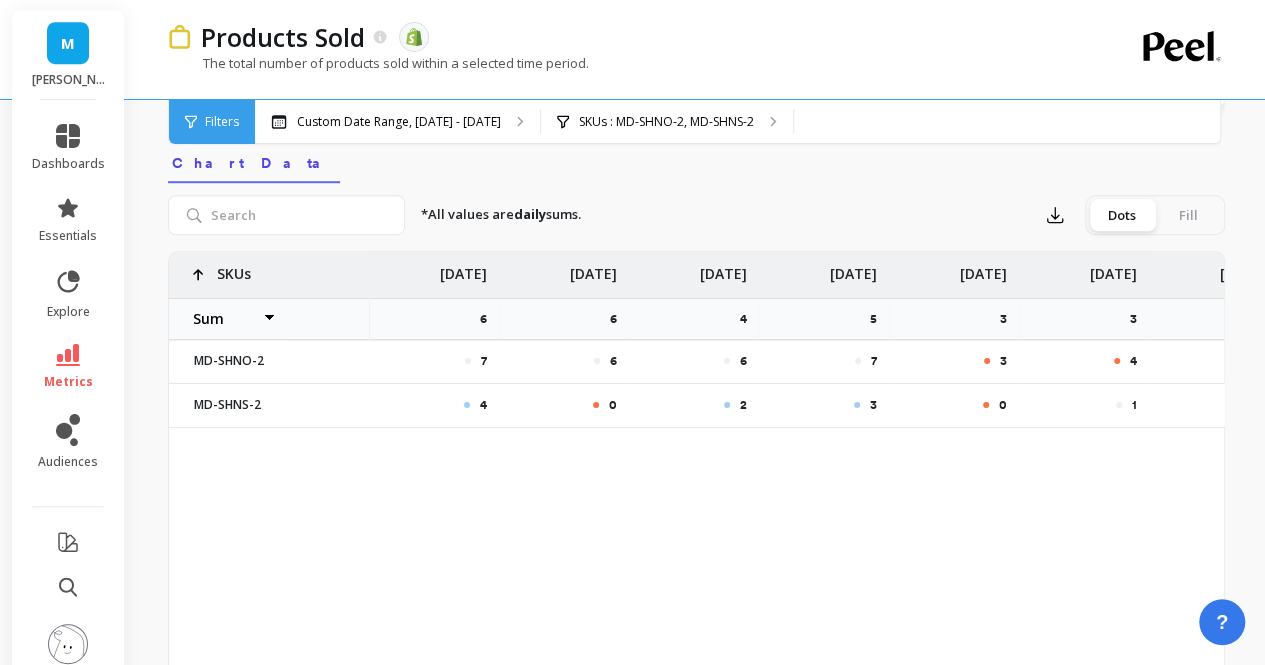 select on "sum" 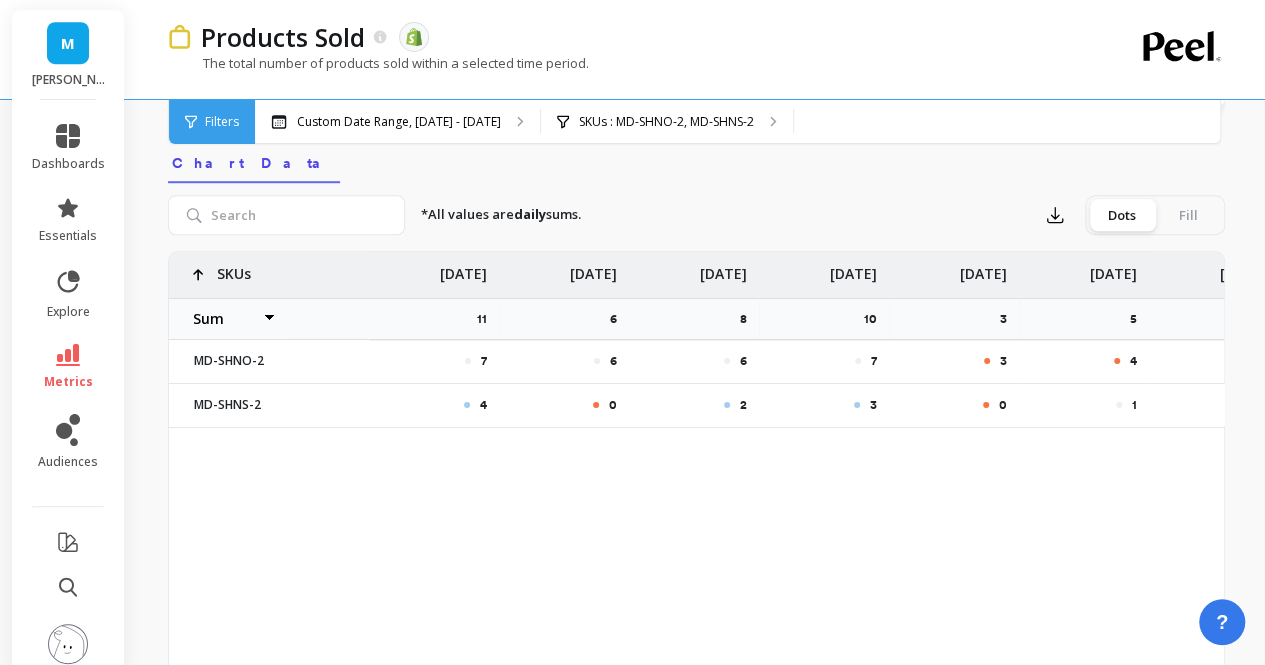 click on "Average Sum [PERSON_NAME]" at bounding box center (229, 319) 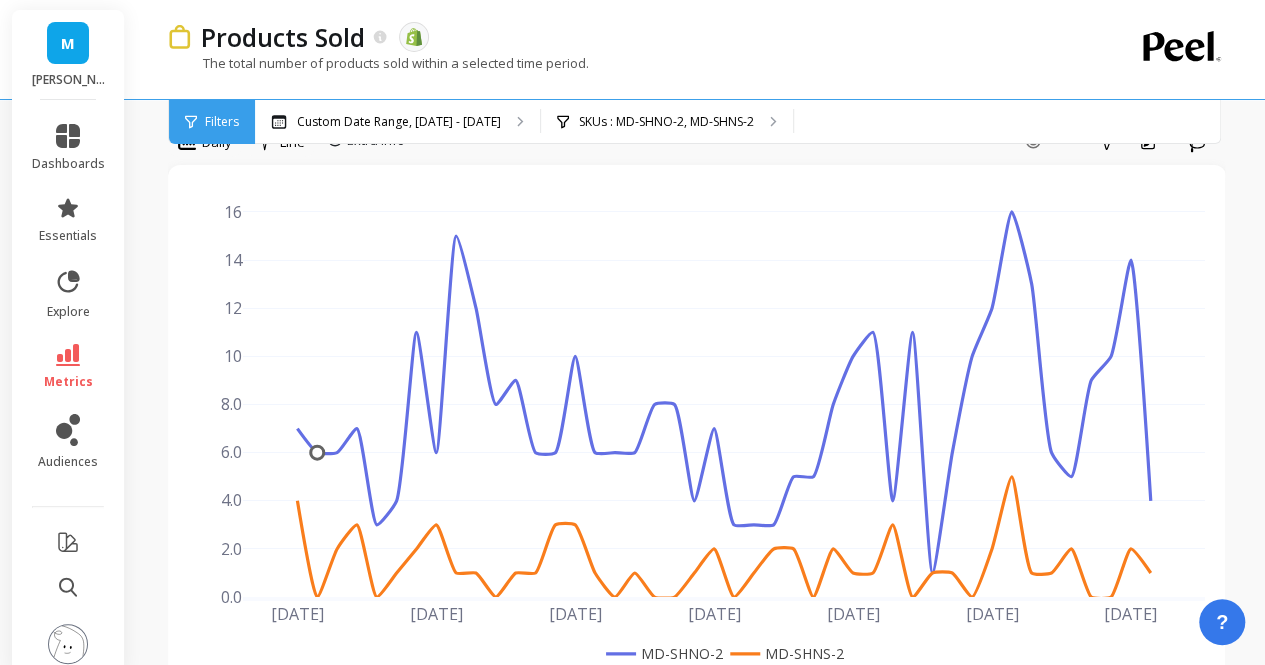 scroll, scrollTop: 0, scrollLeft: 0, axis: both 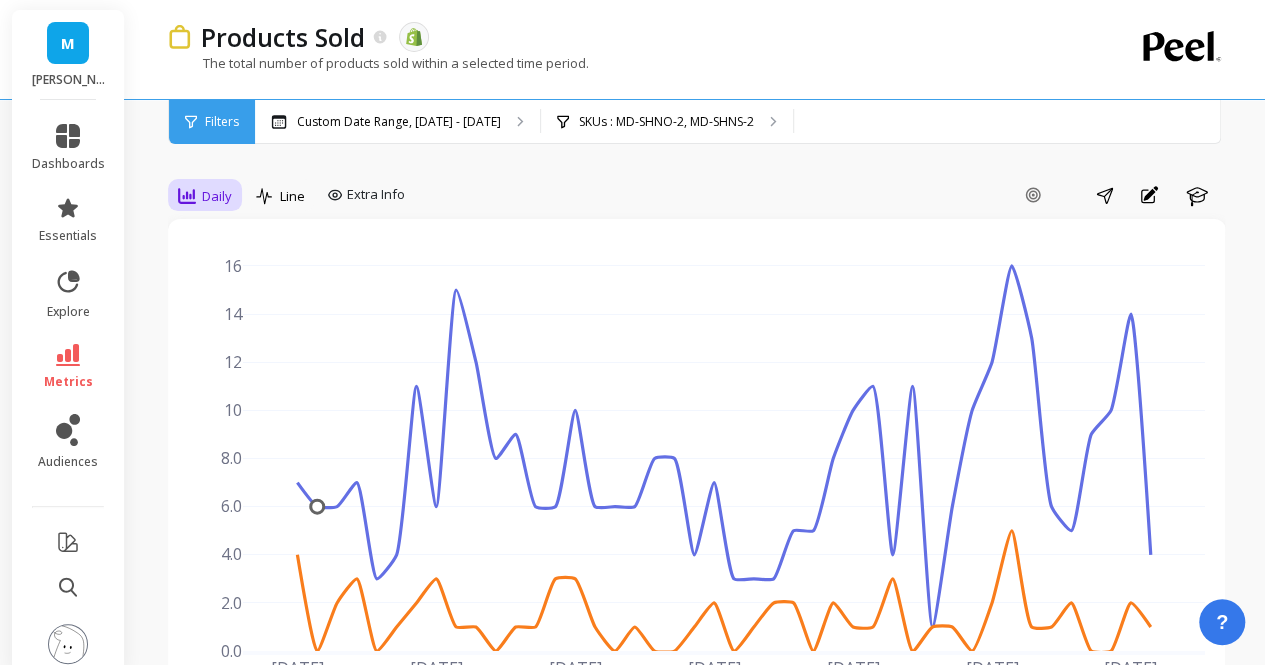 click on "Daily" at bounding box center [217, 196] 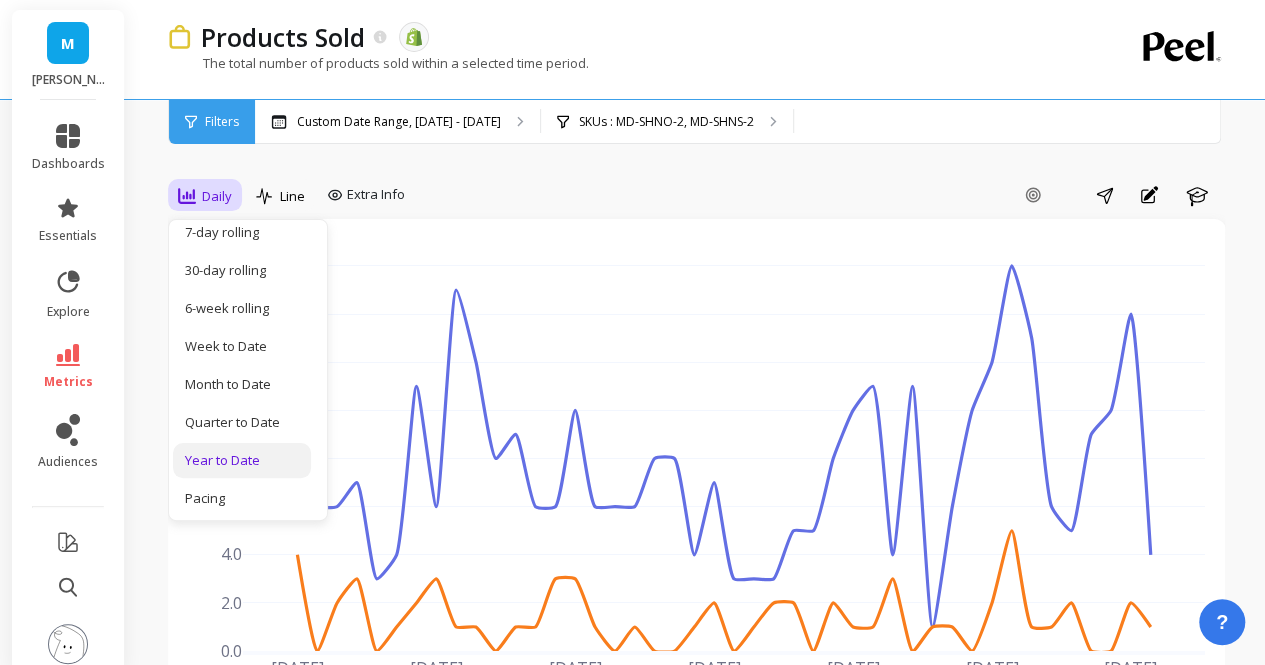 scroll, scrollTop: 290, scrollLeft: 0, axis: vertical 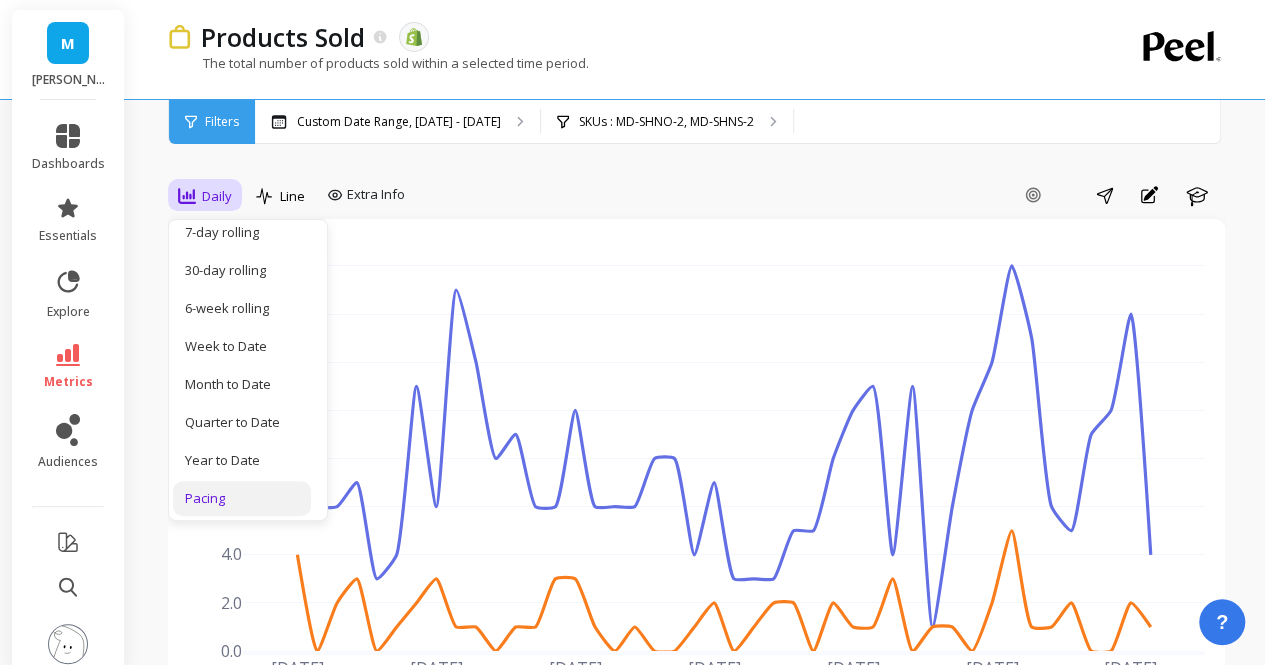 click on "Pacing" at bounding box center (242, 498) 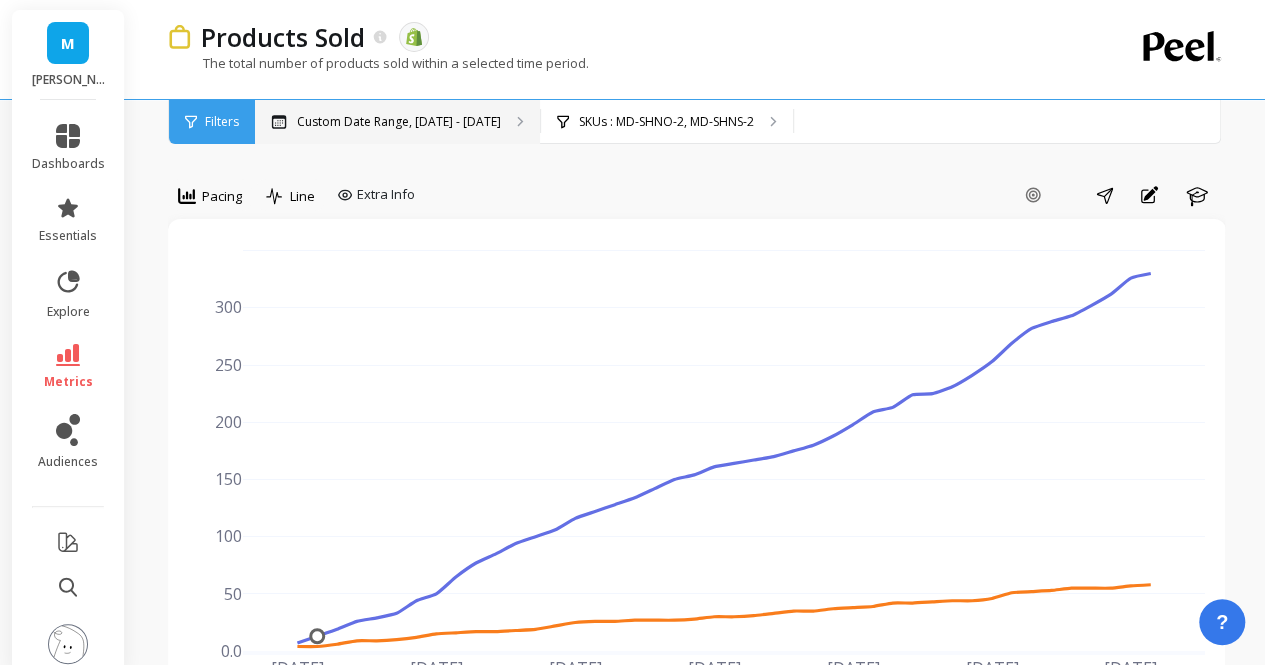 click on "Custom Date Range,  [DATE] - [DATE]" at bounding box center (397, 122) 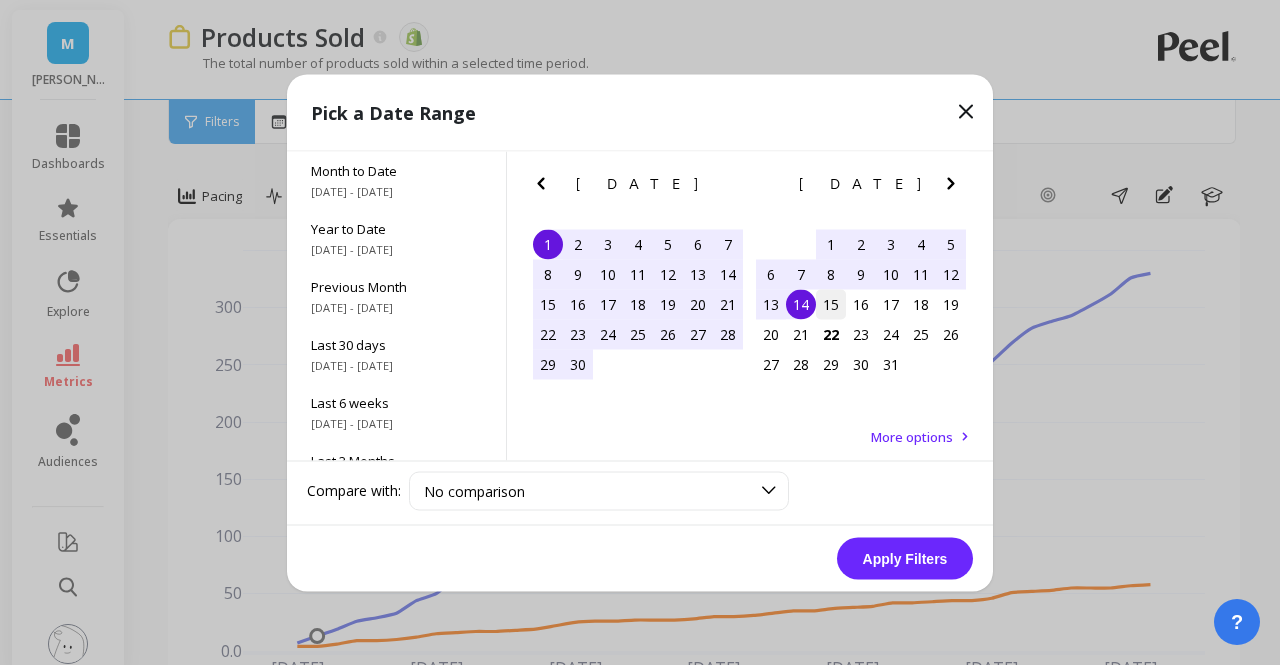 click on "15" at bounding box center [831, 304] 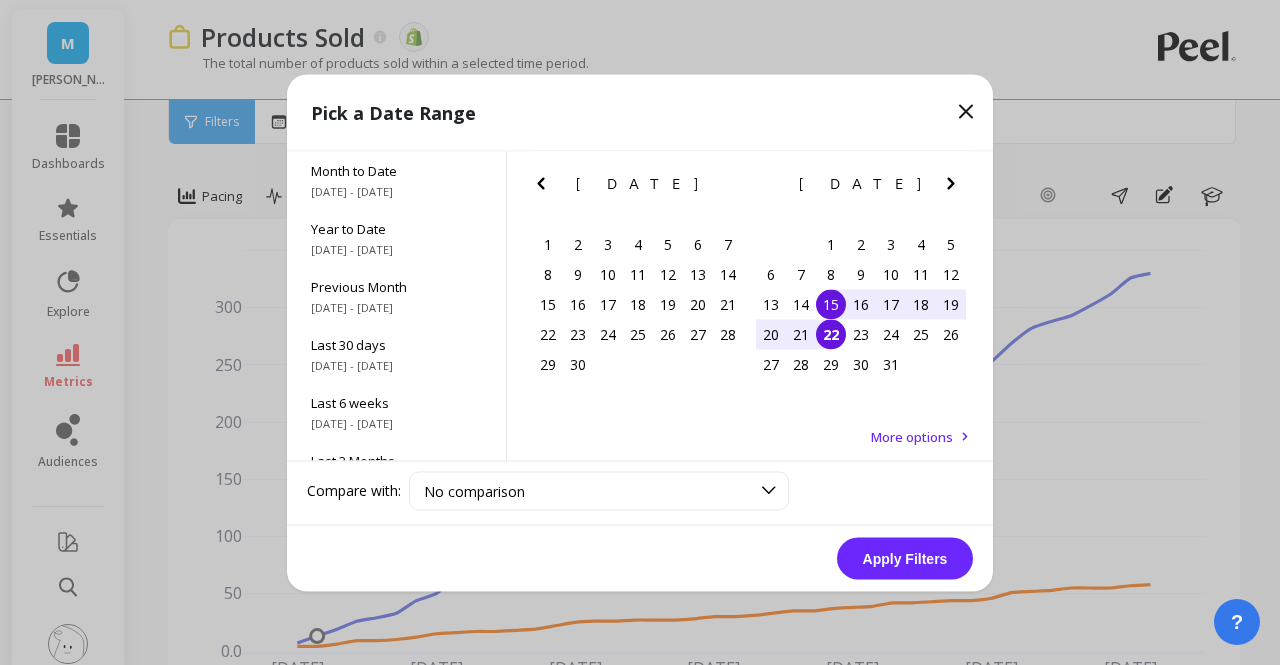 click on "22" at bounding box center (831, 334) 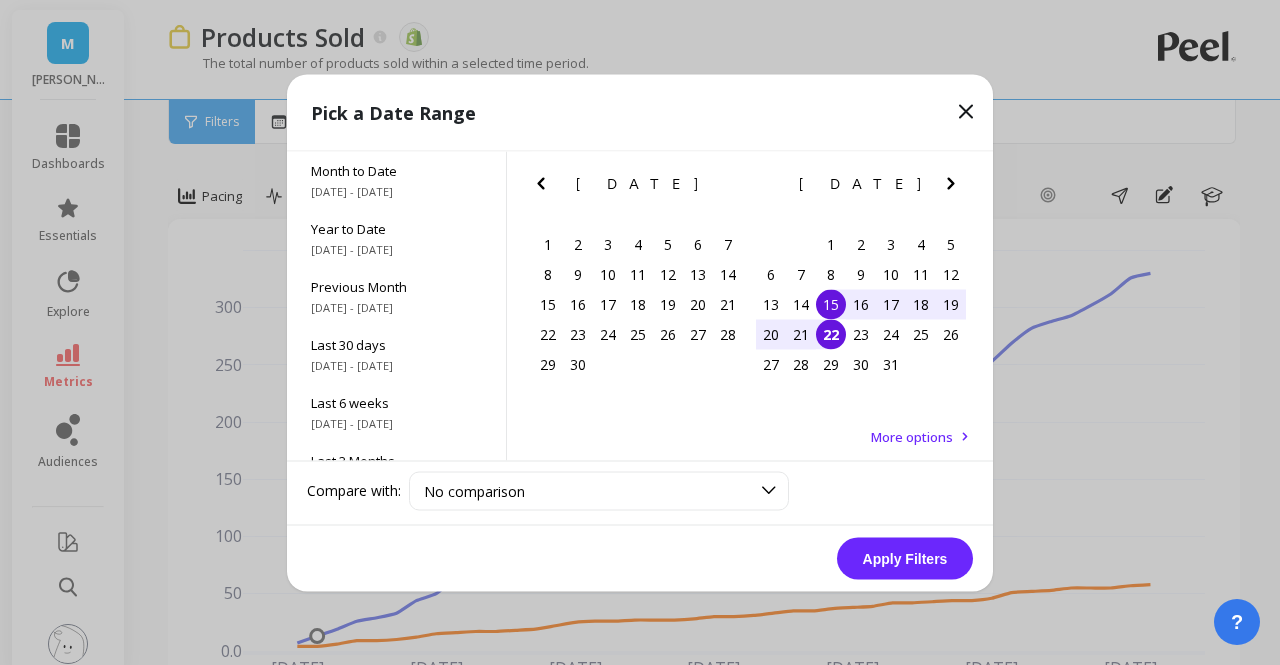 click on "Apply Filters" at bounding box center (905, 558) 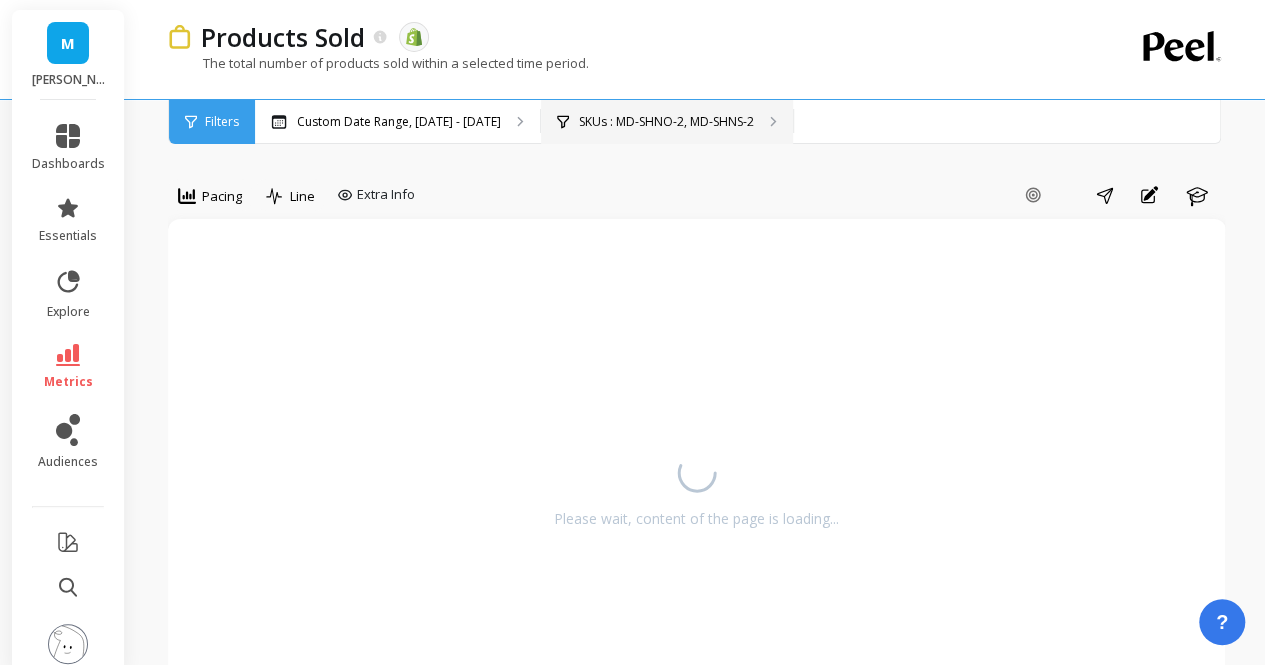 click on "SKUs :  MD-SHNO-2,
MD-SHNS-2" at bounding box center [666, 122] 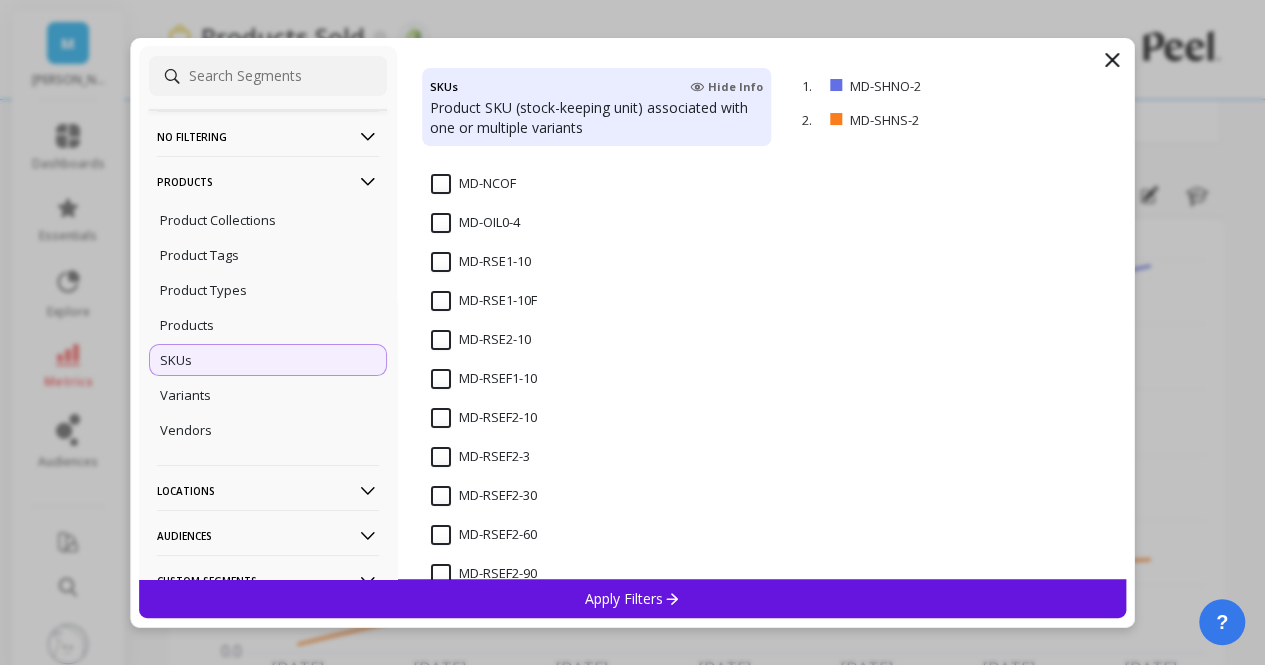 scroll, scrollTop: 7307, scrollLeft: 0, axis: vertical 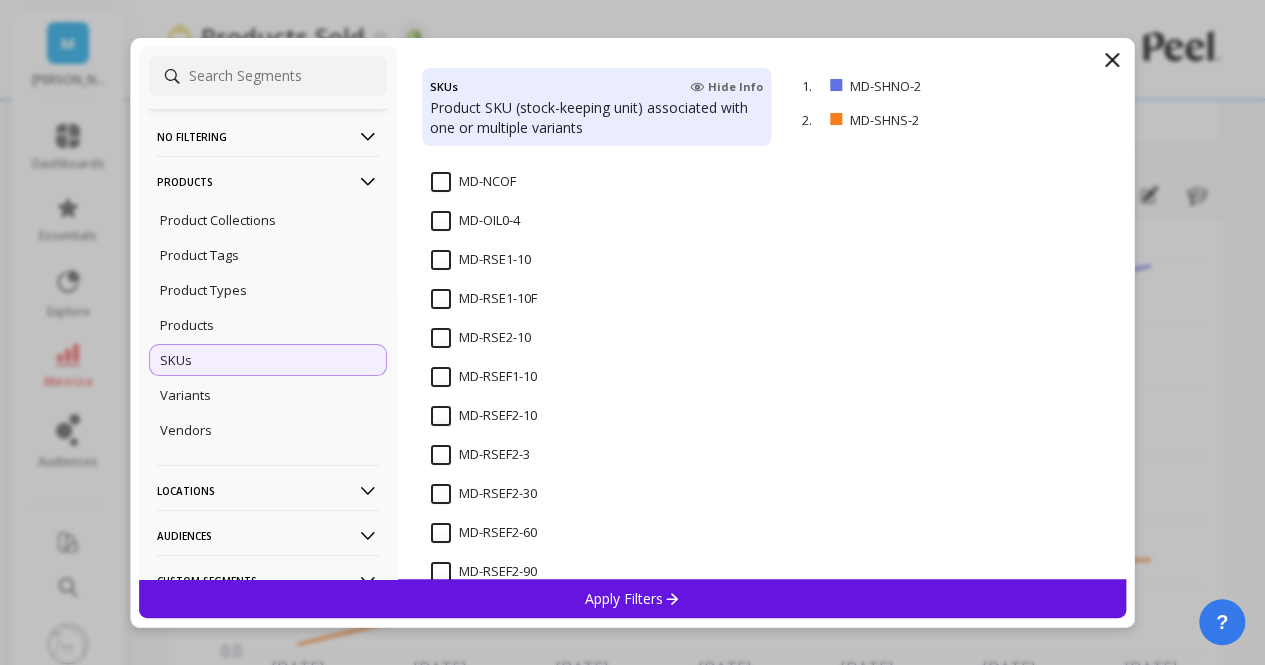 click on "MD-RSEF2-3" at bounding box center [480, 455] 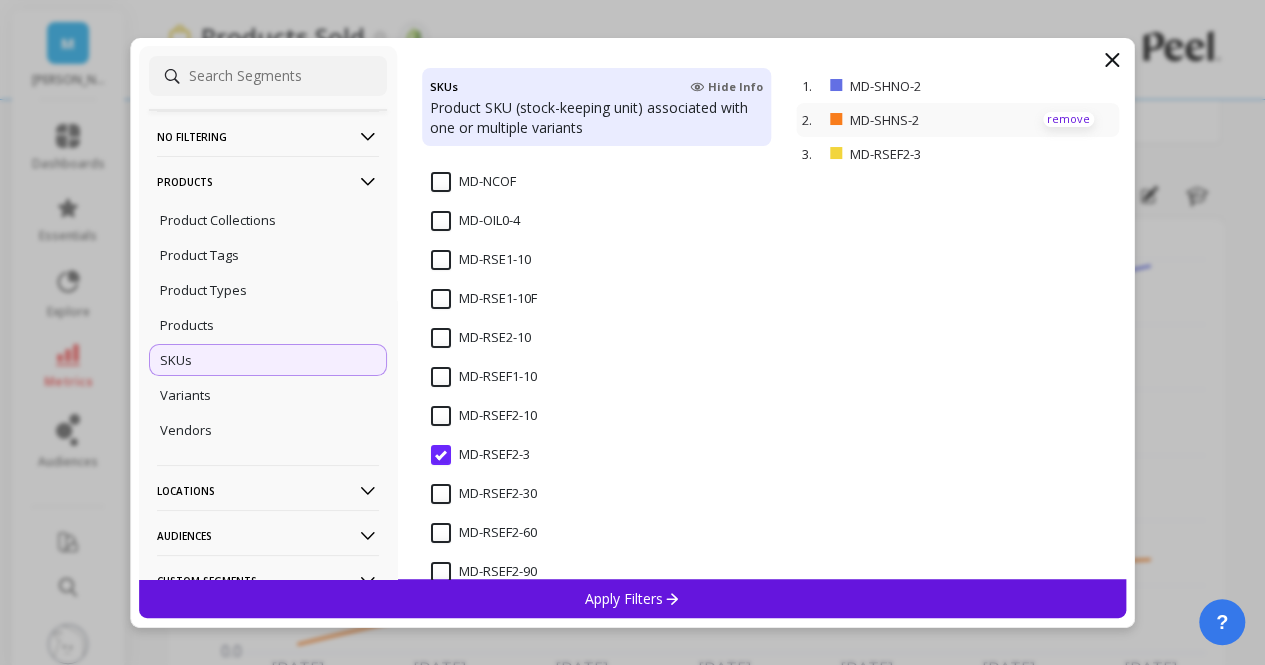 click on "remove" at bounding box center [1068, 119] 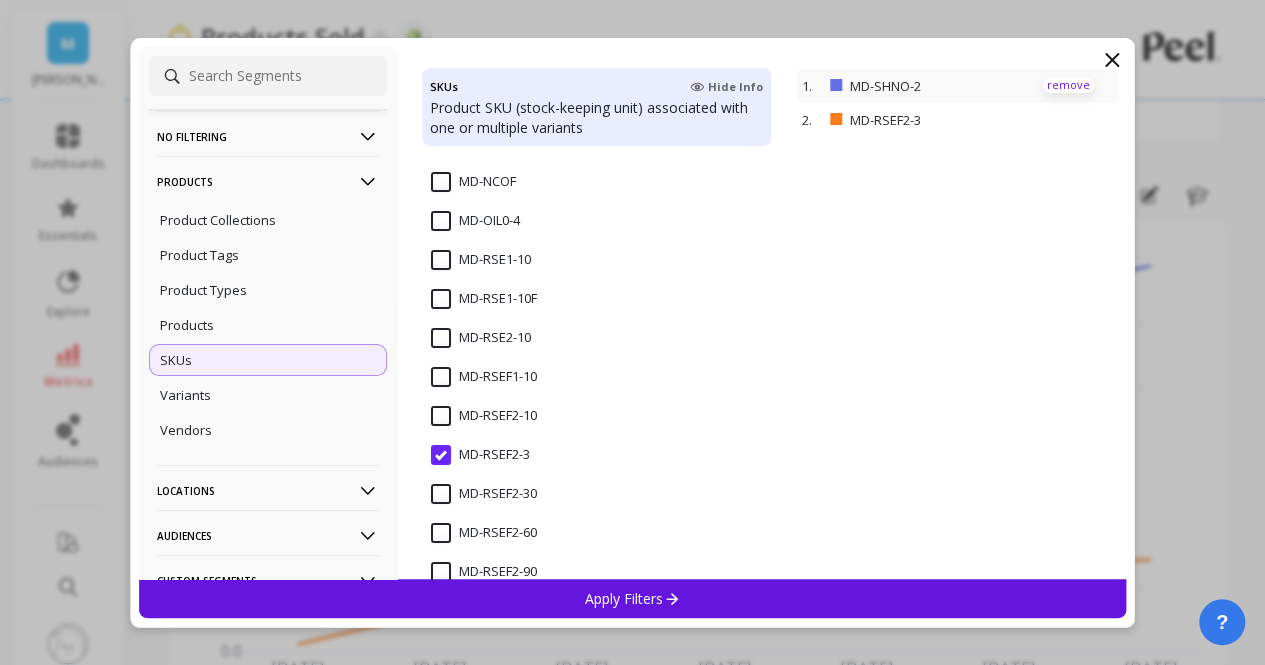 click on "remove" at bounding box center (1068, 85) 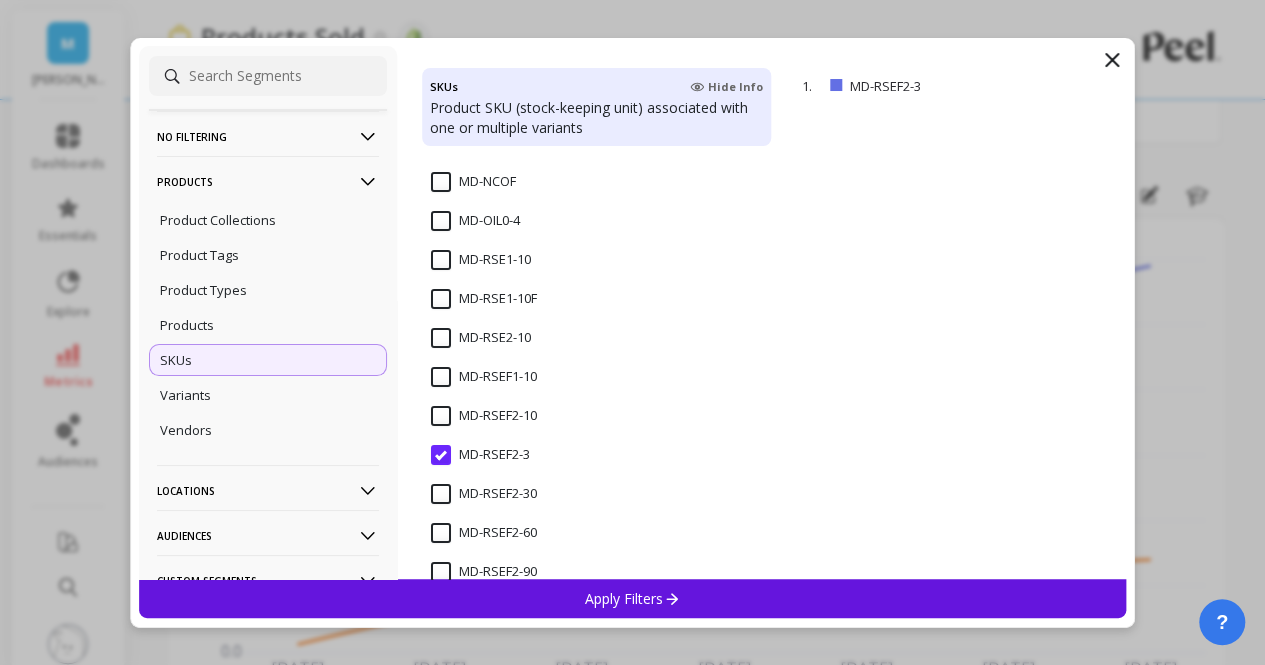 click on "Apply Filters" at bounding box center [633, 598] 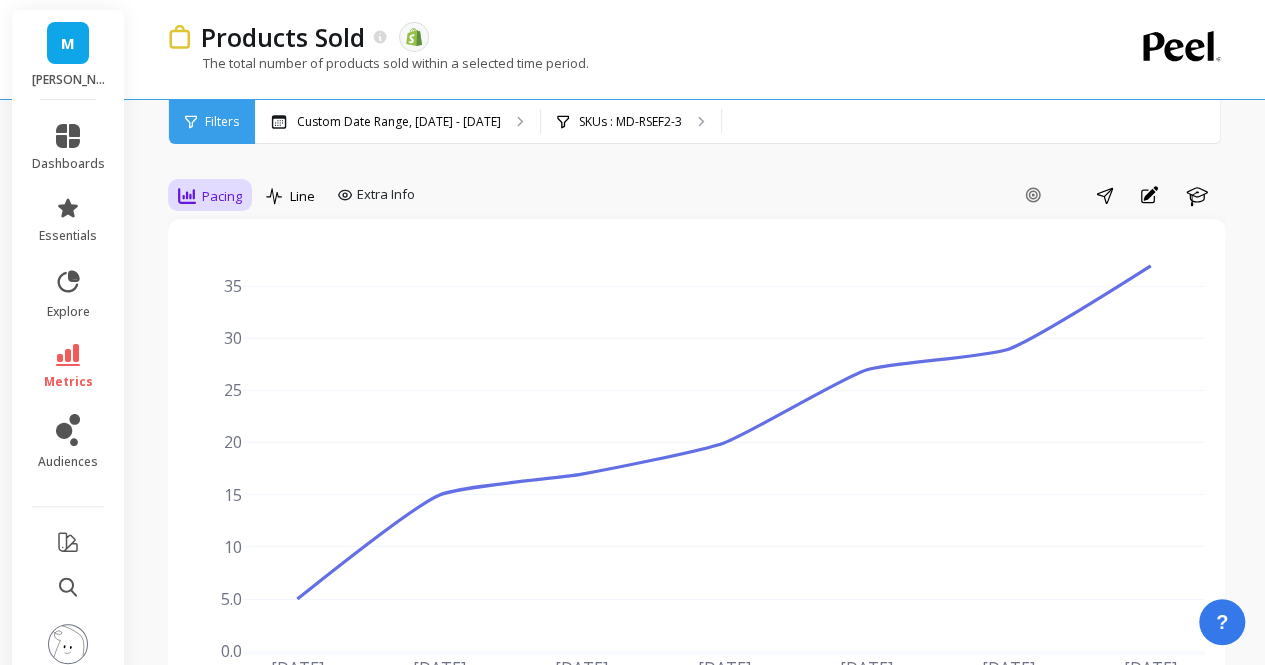 click on "Pacing" at bounding box center [222, 196] 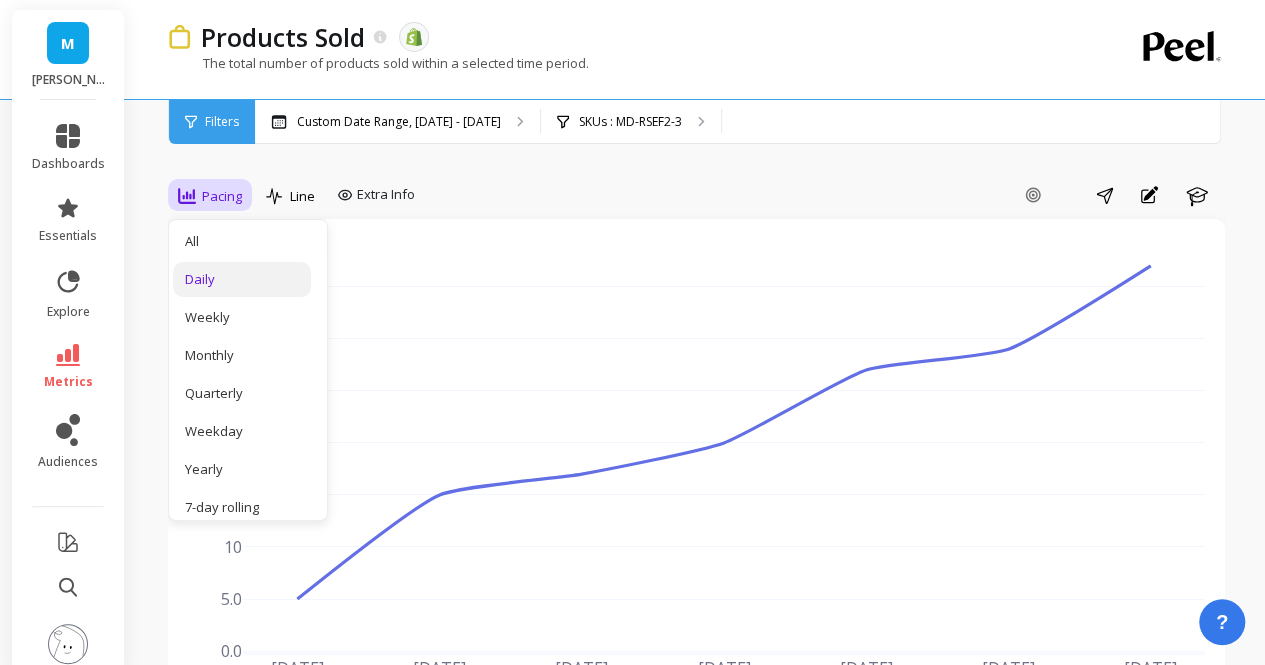 click on "Daily" at bounding box center [242, 279] 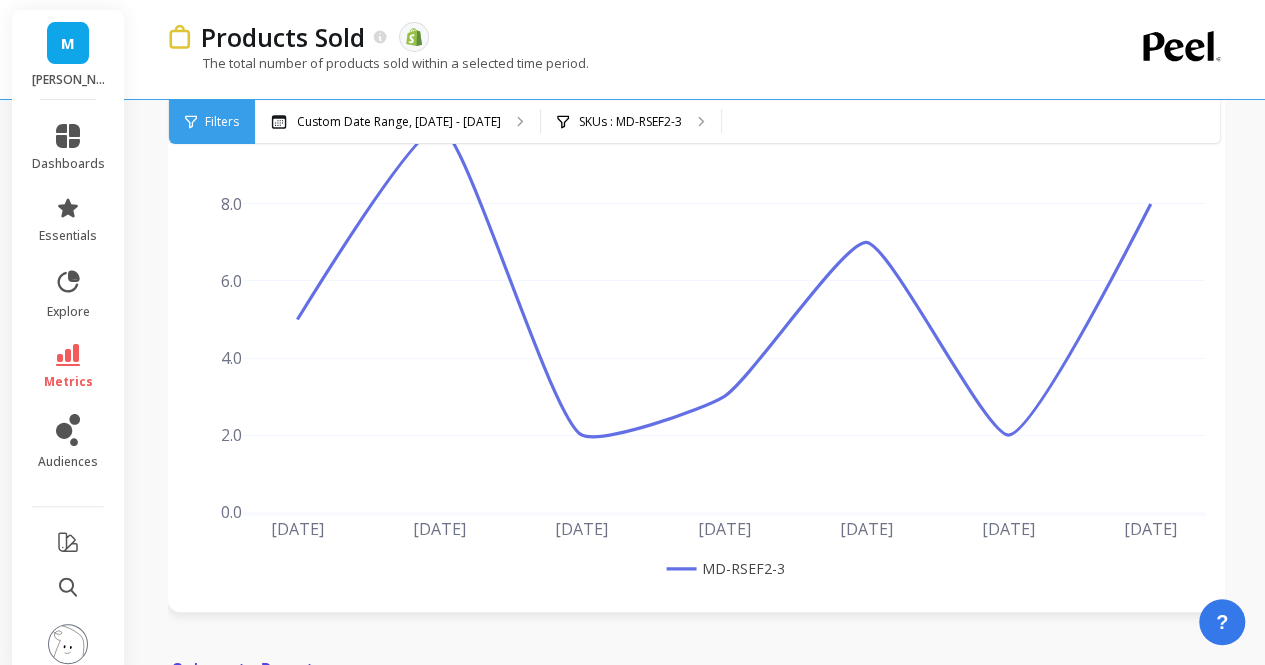 scroll, scrollTop: 124, scrollLeft: 0, axis: vertical 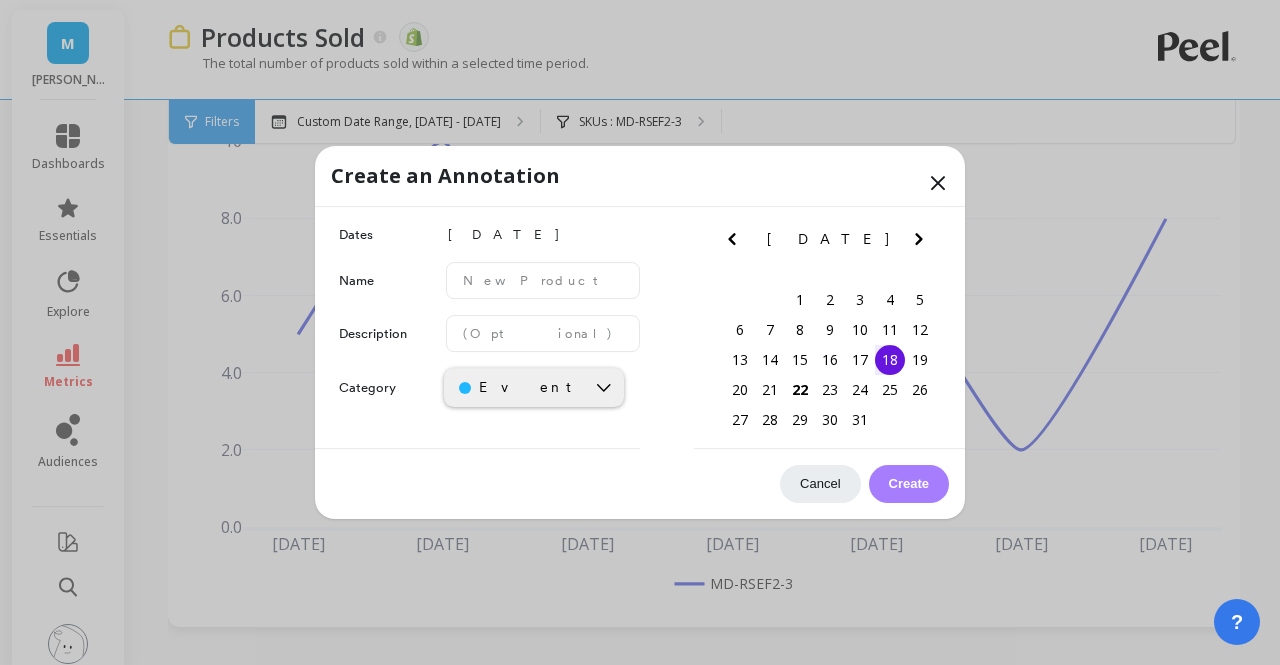 click 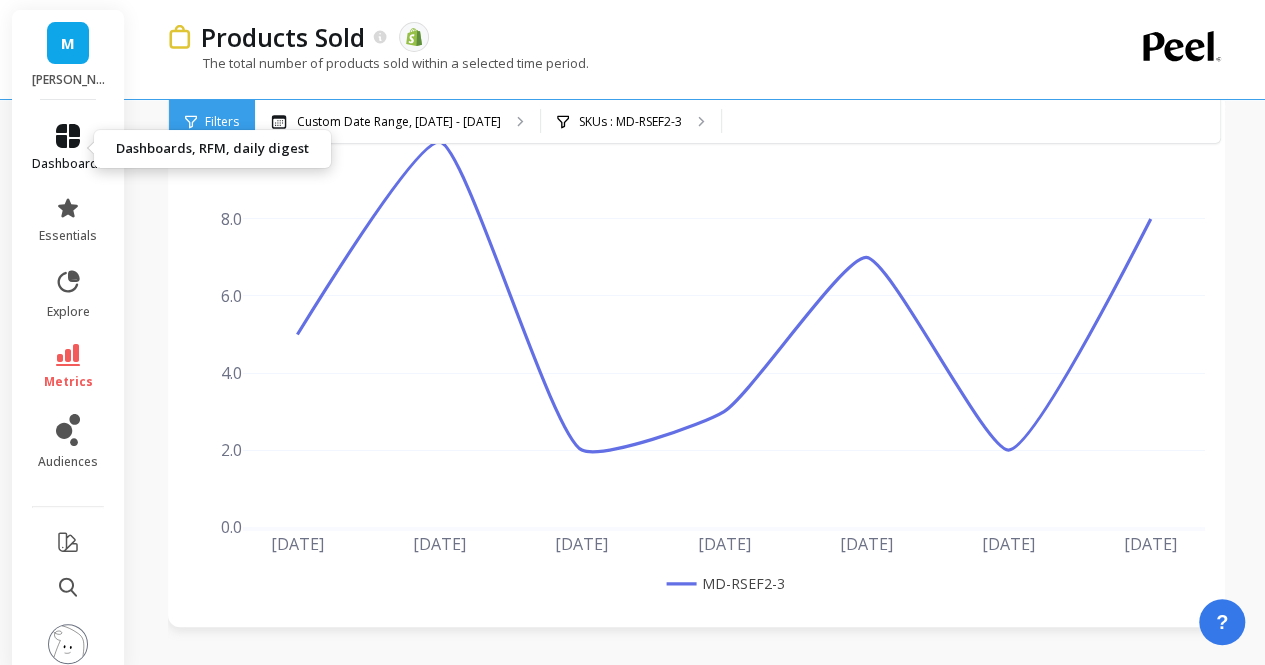 click on "dashboards" at bounding box center [68, 164] 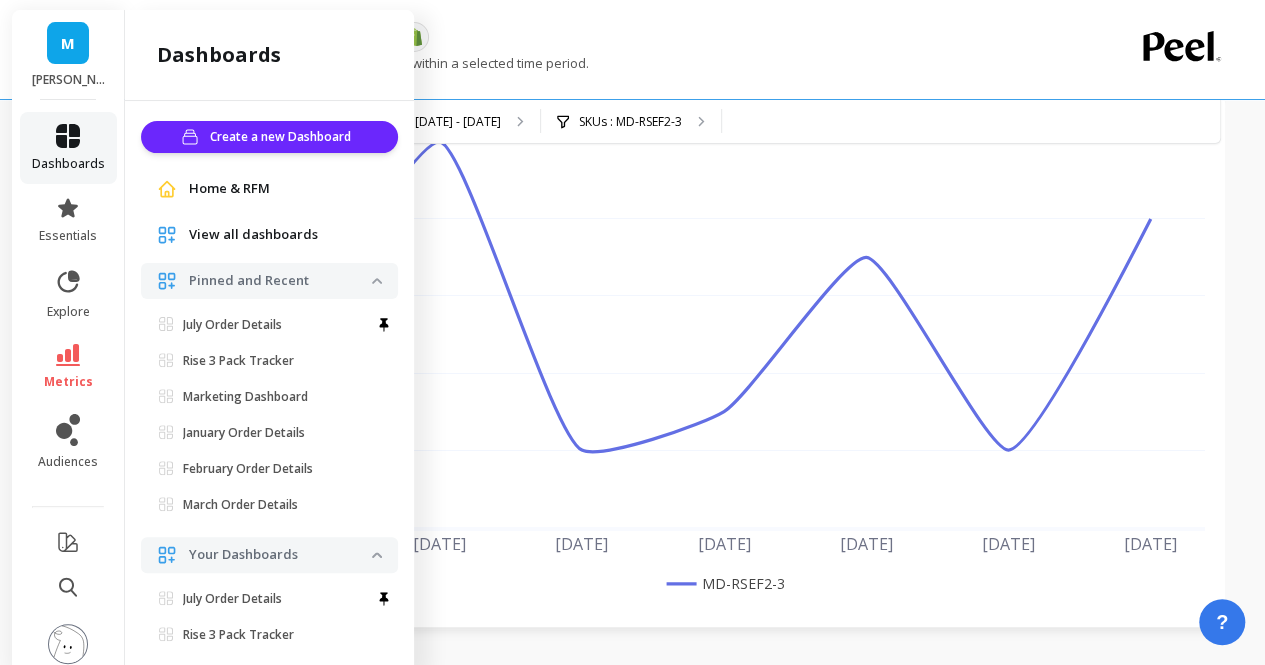 scroll, scrollTop: 413, scrollLeft: 0, axis: vertical 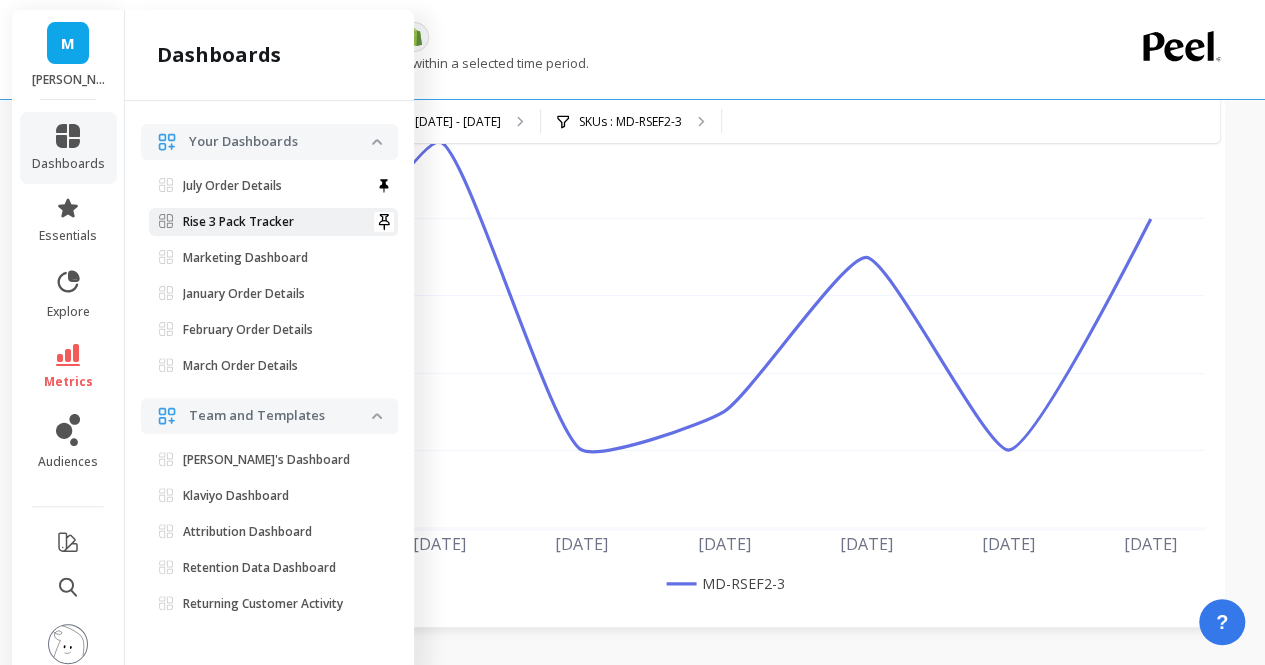 click on "Rise 3 Pack Tracker" at bounding box center [238, 222] 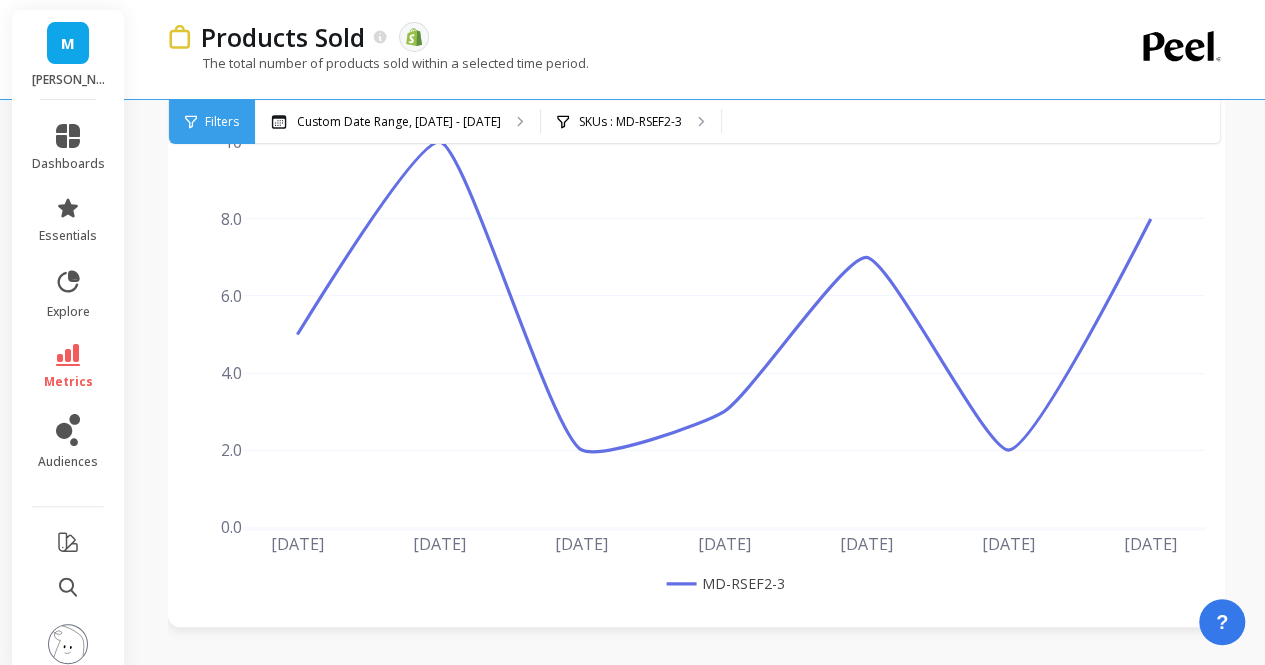 scroll, scrollTop: 0, scrollLeft: 0, axis: both 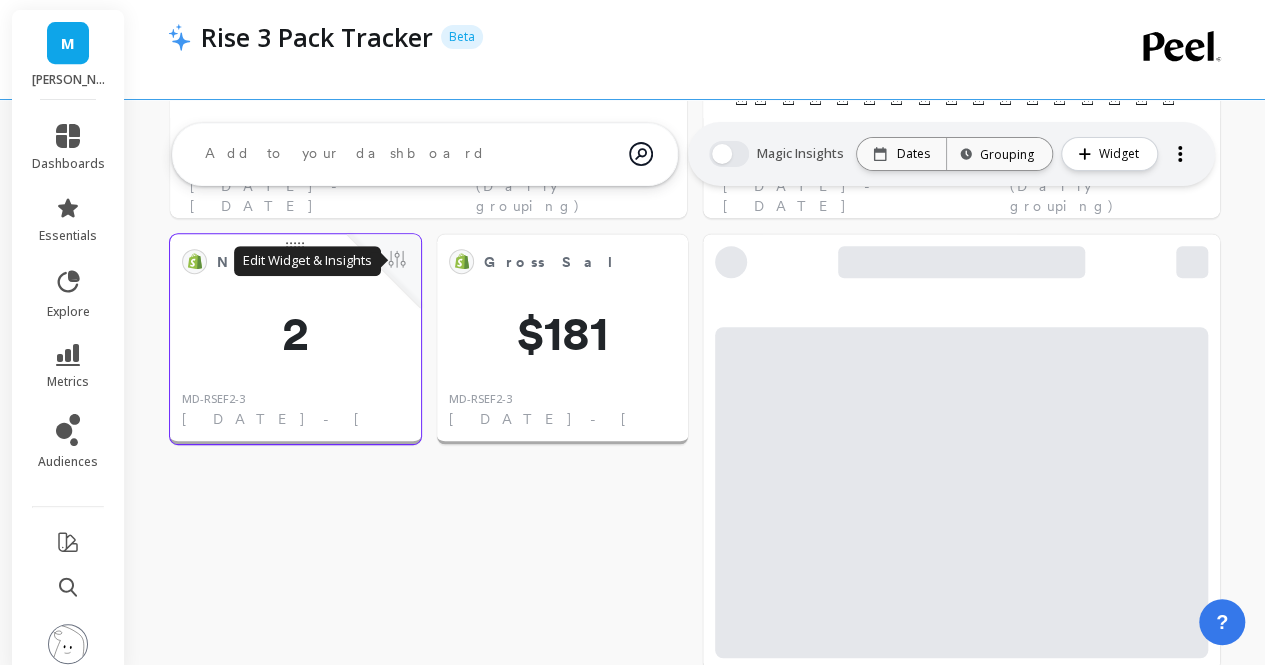 click at bounding box center (397, 261) 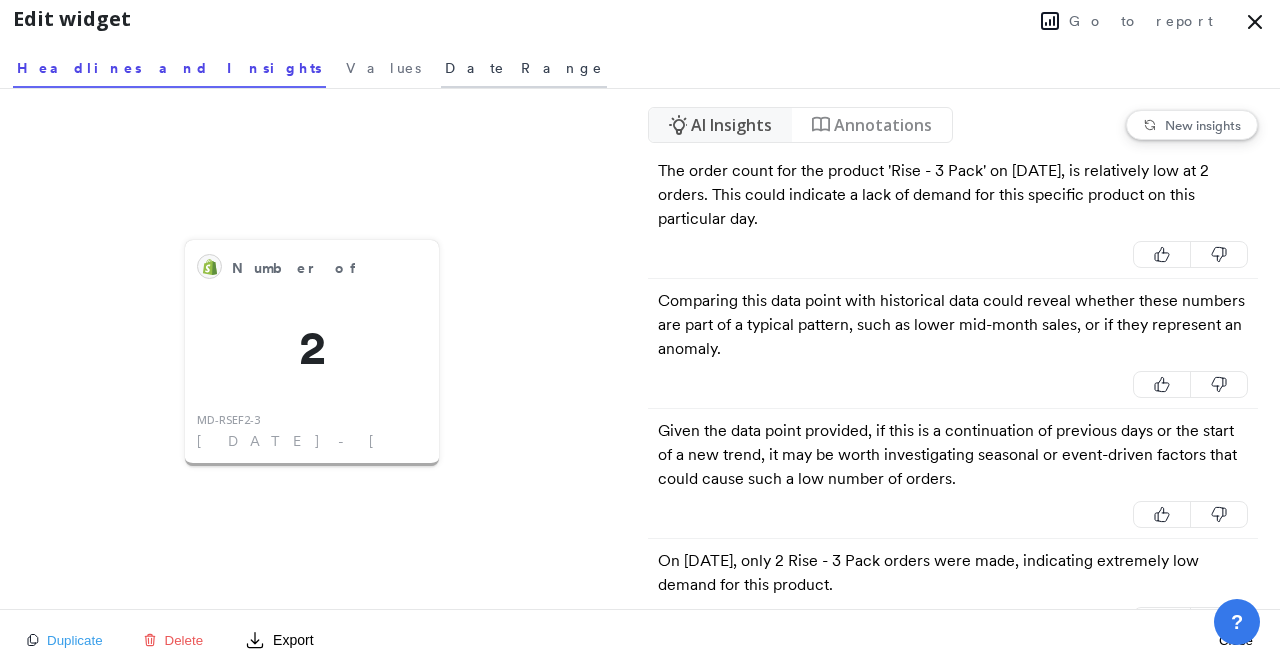 click on "Date Range" at bounding box center (524, 68) 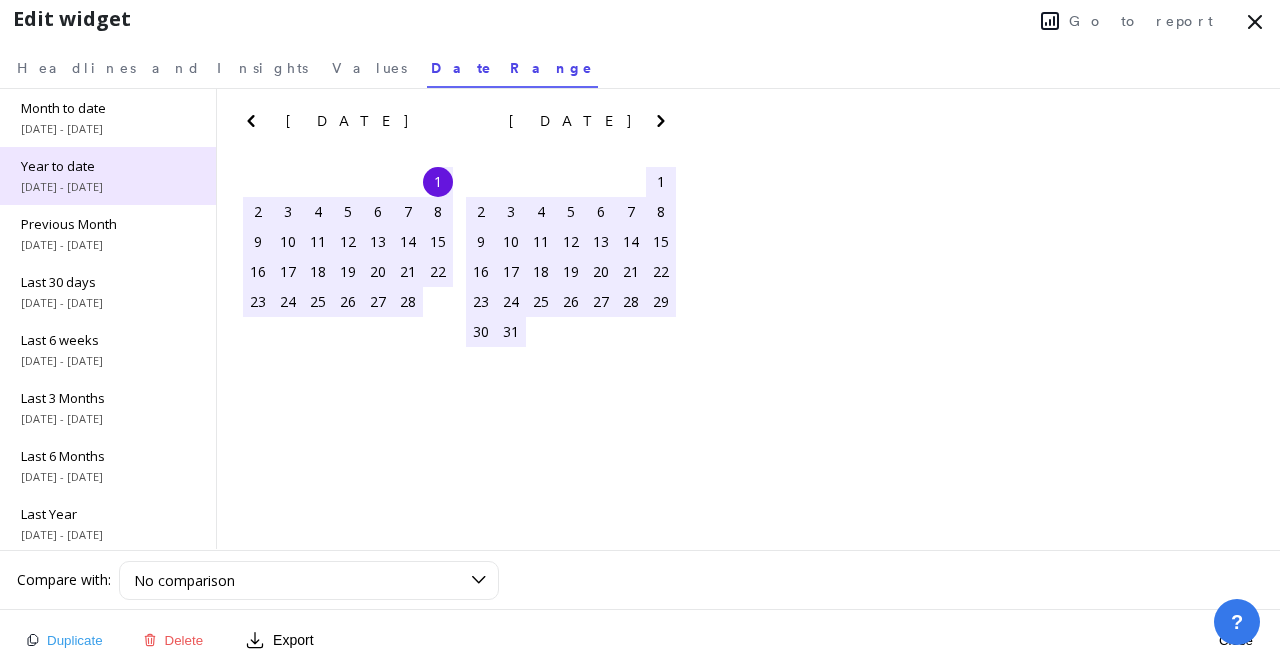 click on "Year to date 1/1/2025 - 7/21/2025" at bounding box center [106, 176] 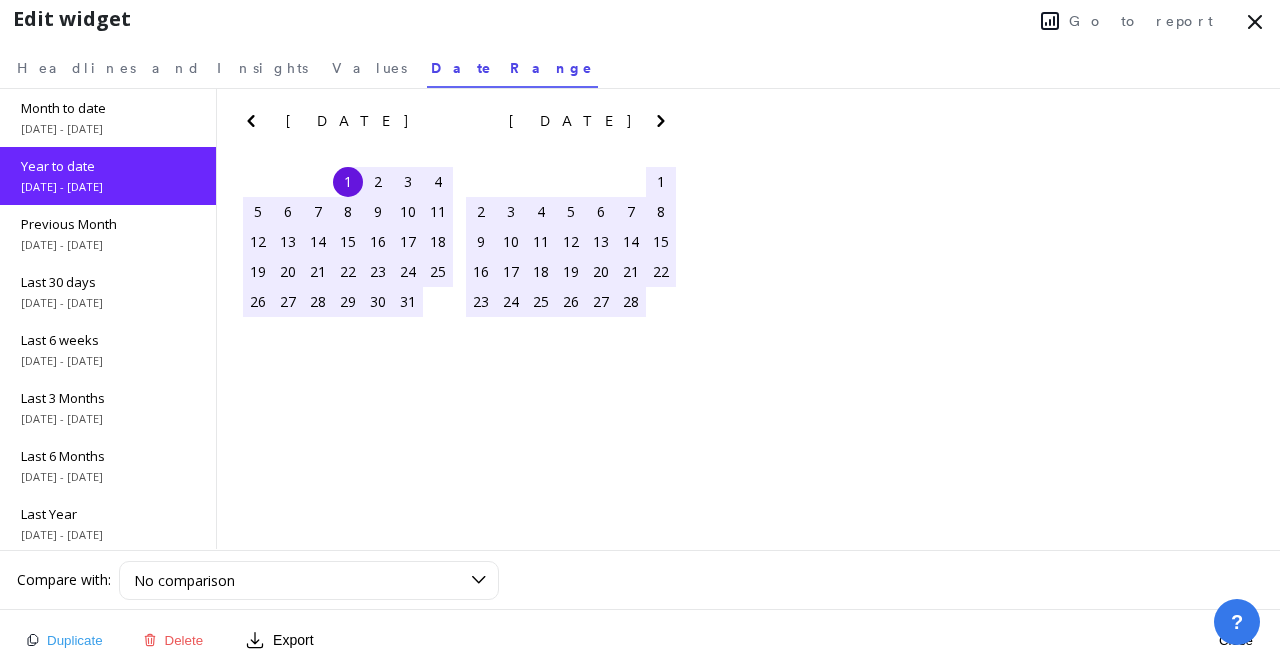 click 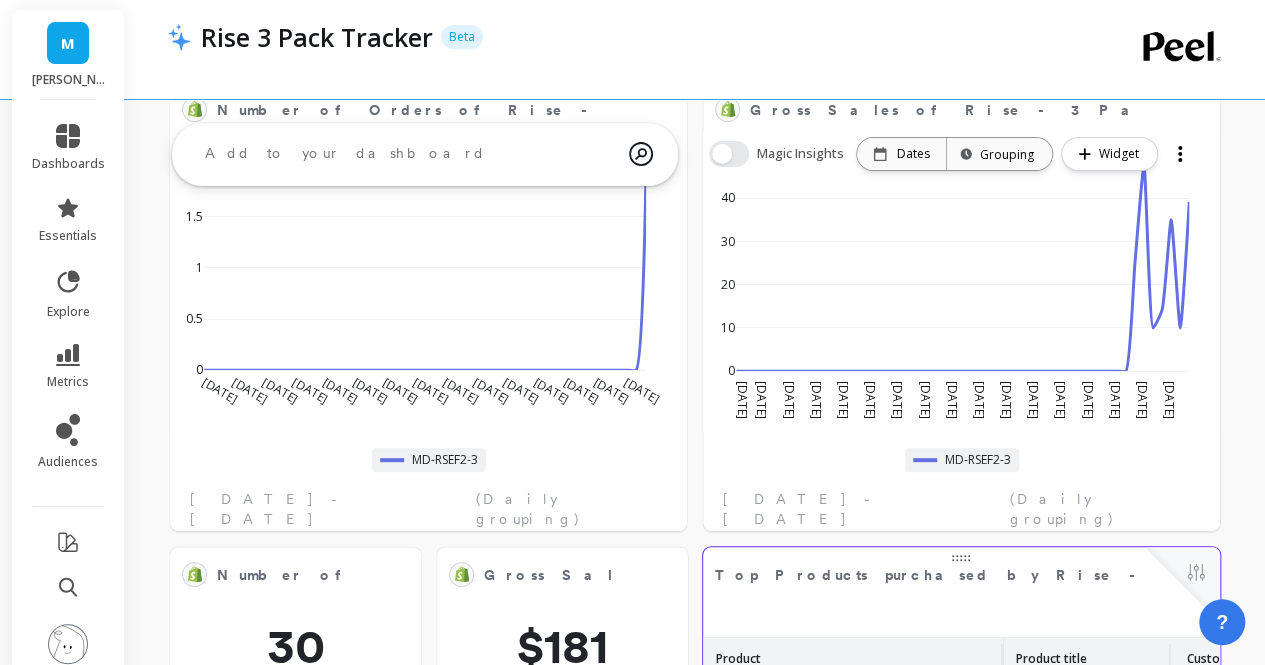 scroll, scrollTop: 0, scrollLeft: 0, axis: both 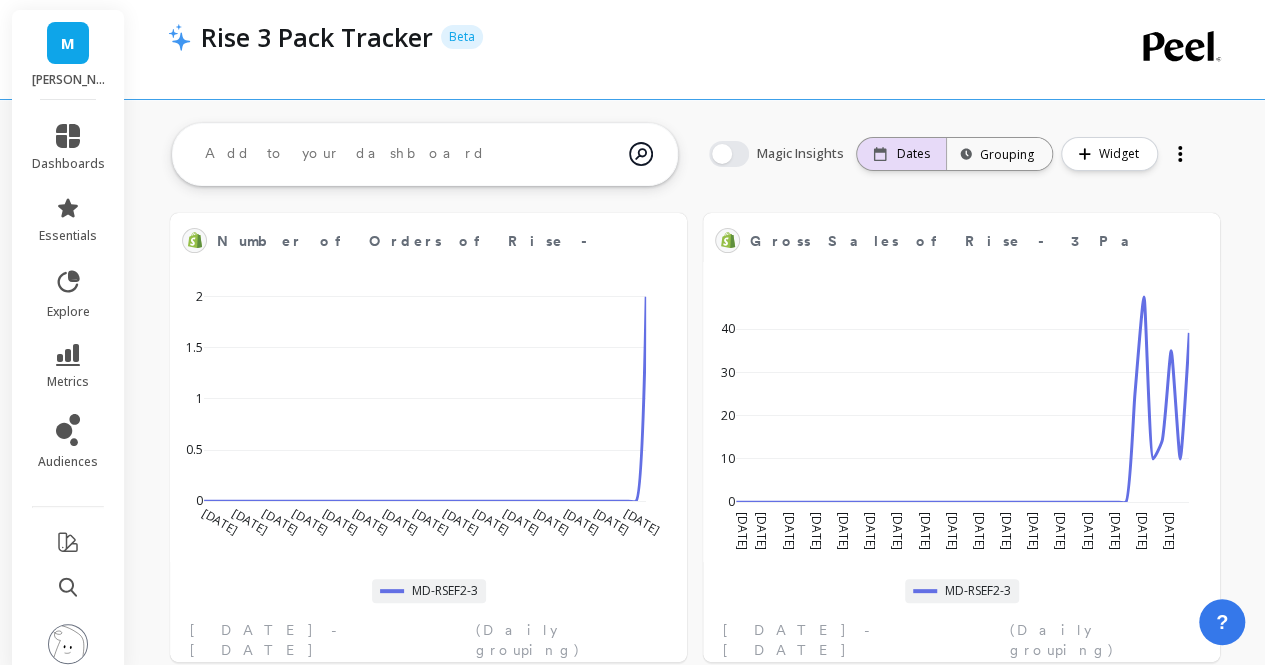 click on "Dates" at bounding box center (913, 154) 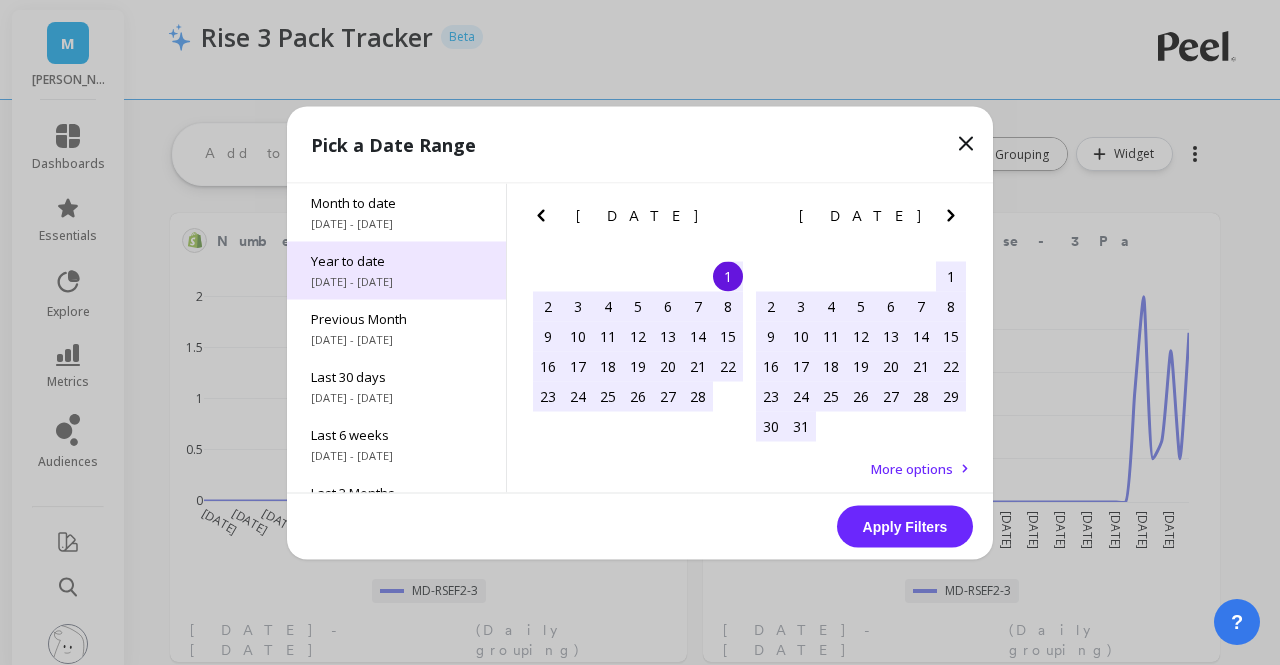 click on "Year to date 1/1/2025 - 7/21/2025" at bounding box center (396, 270) 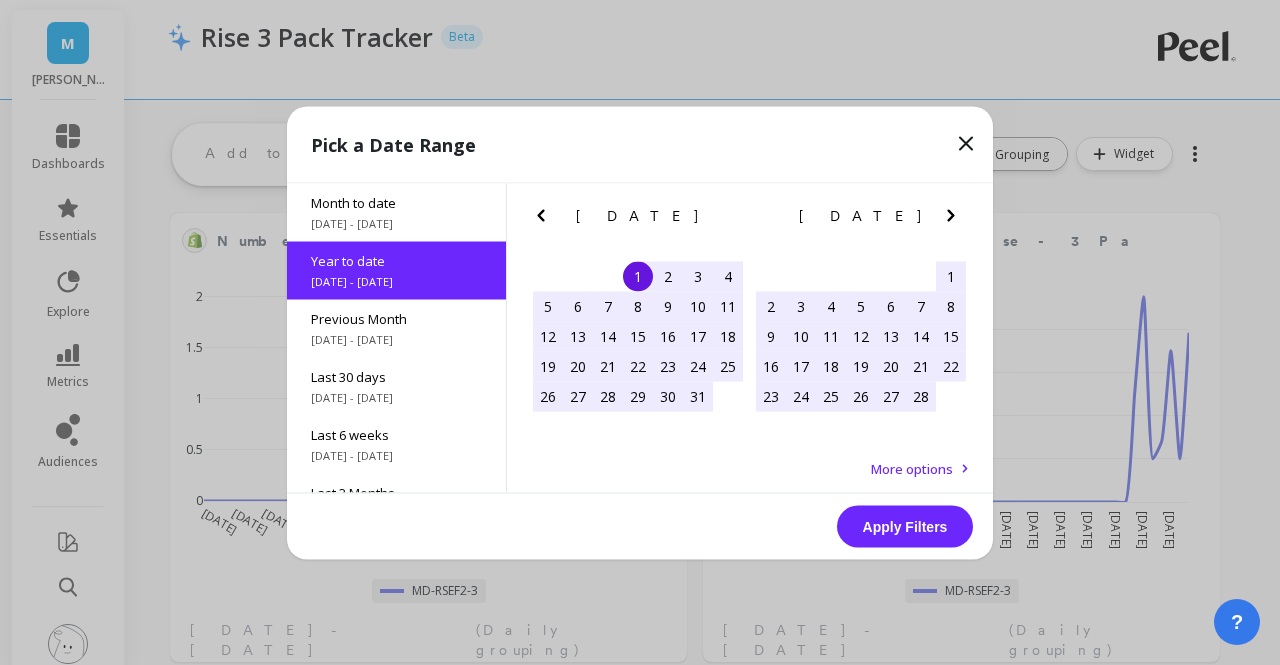 click on "Apply Filters" at bounding box center (905, 526) 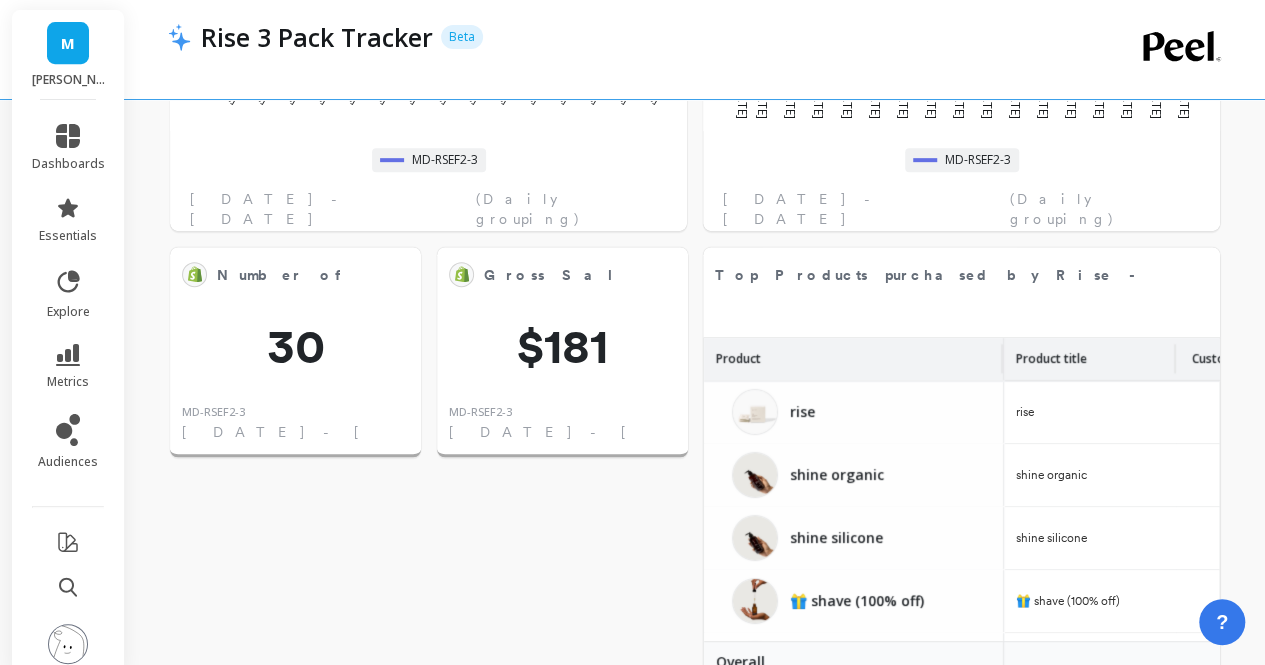 scroll, scrollTop: 482, scrollLeft: 0, axis: vertical 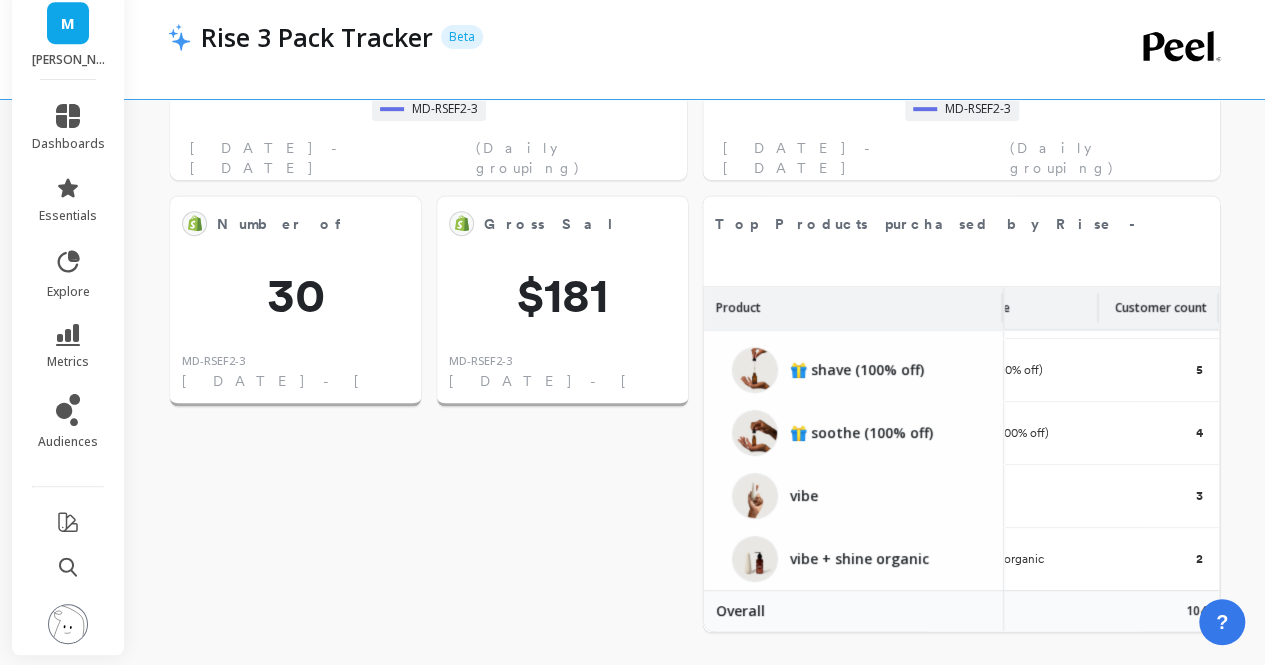 drag, startPoint x: 576, startPoint y: 455, endPoint x: 435, endPoint y: 422, distance: 144.81023 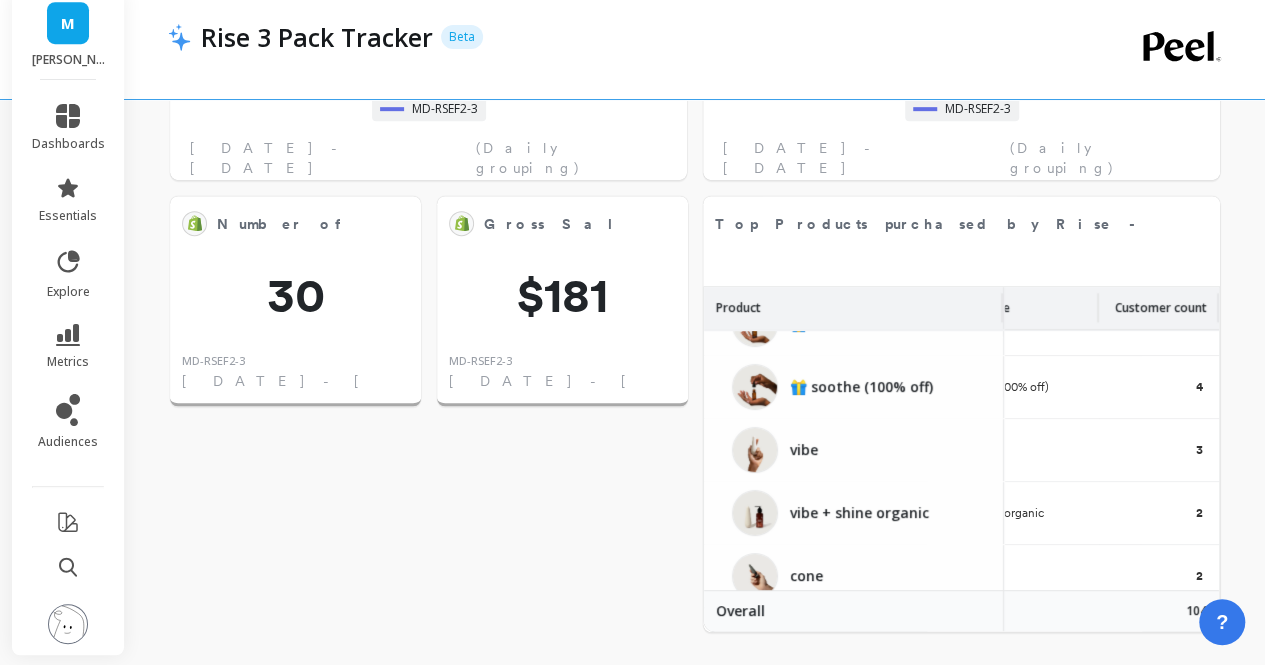 scroll, scrollTop: 0, scrollLeft: 91, axis: horizontal 